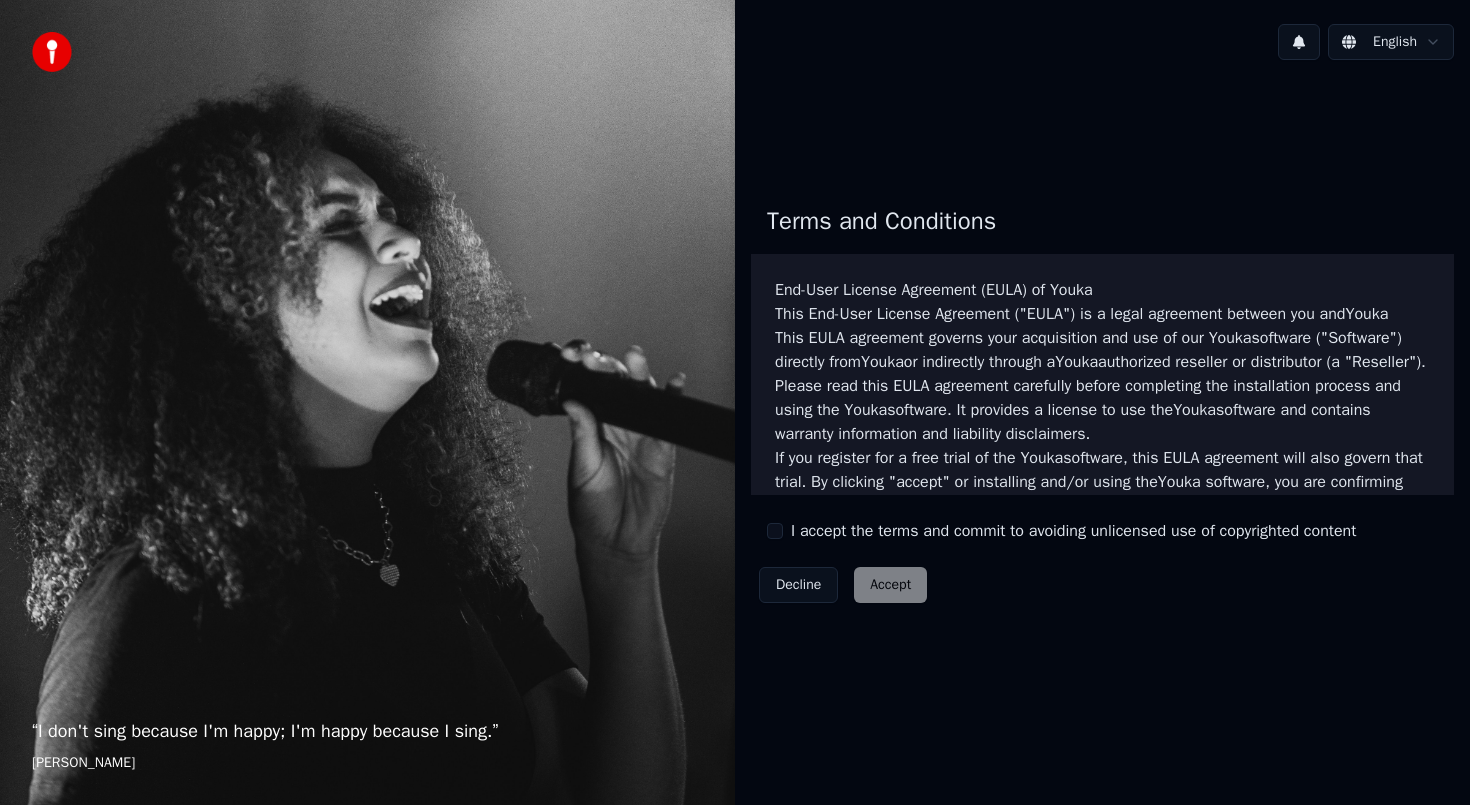 scroll, scrollTop: 0, scrollLeft: 0, axis: both 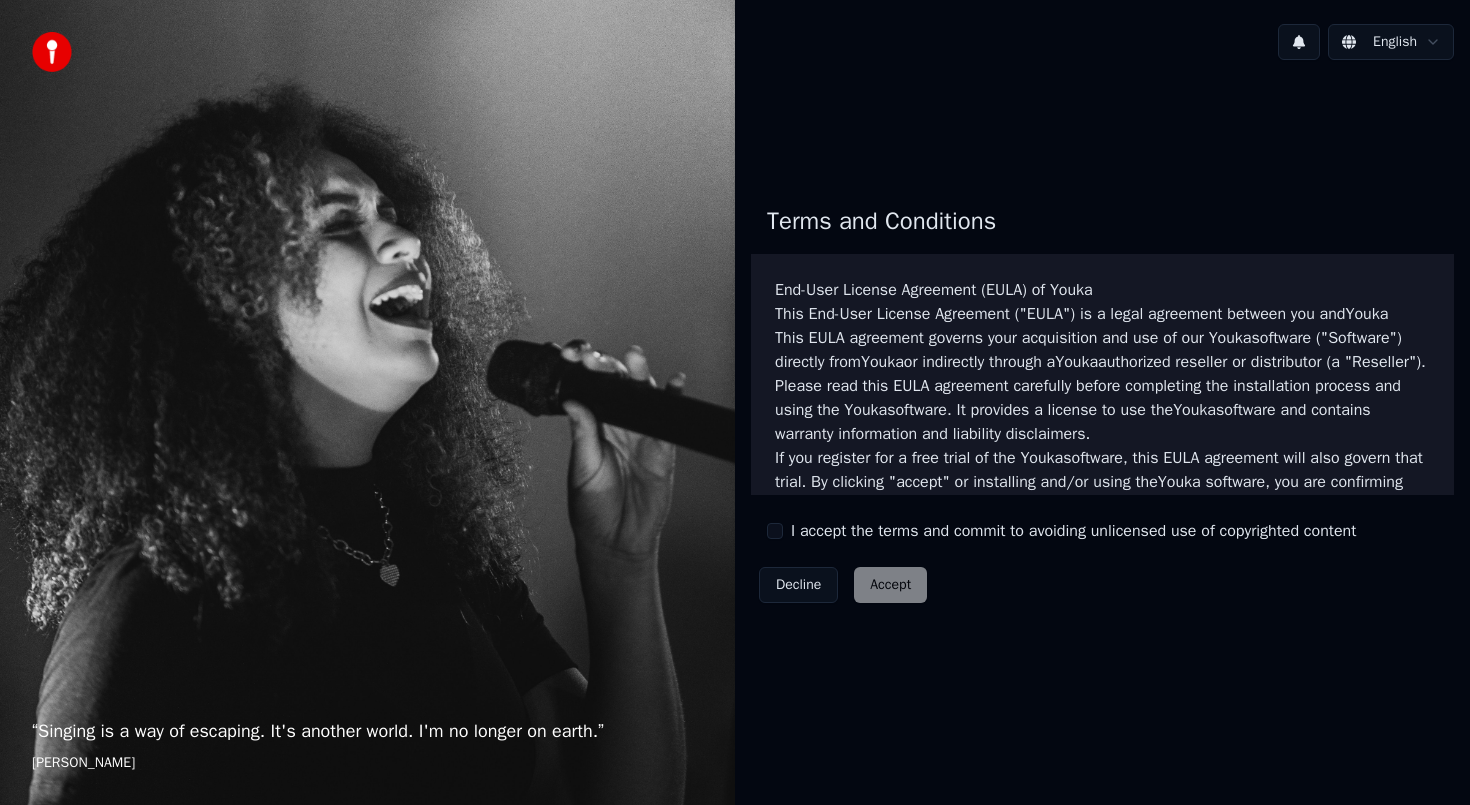 click on "I accept the terms and commit to avoiding unlicensed use of copyrighted content" at bounding box center [1073, 531] 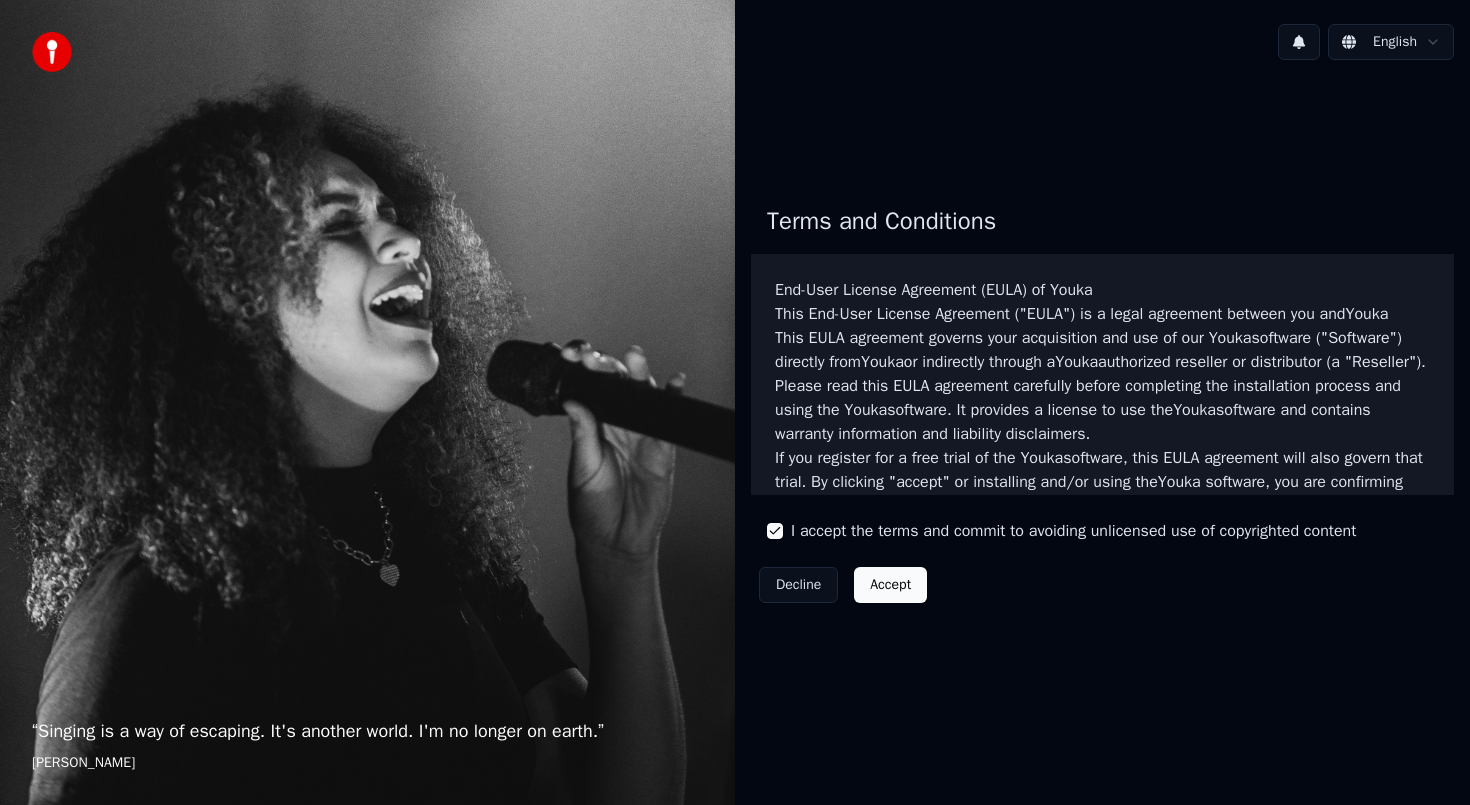 click on "Accept" at bounding box center [890, 585] 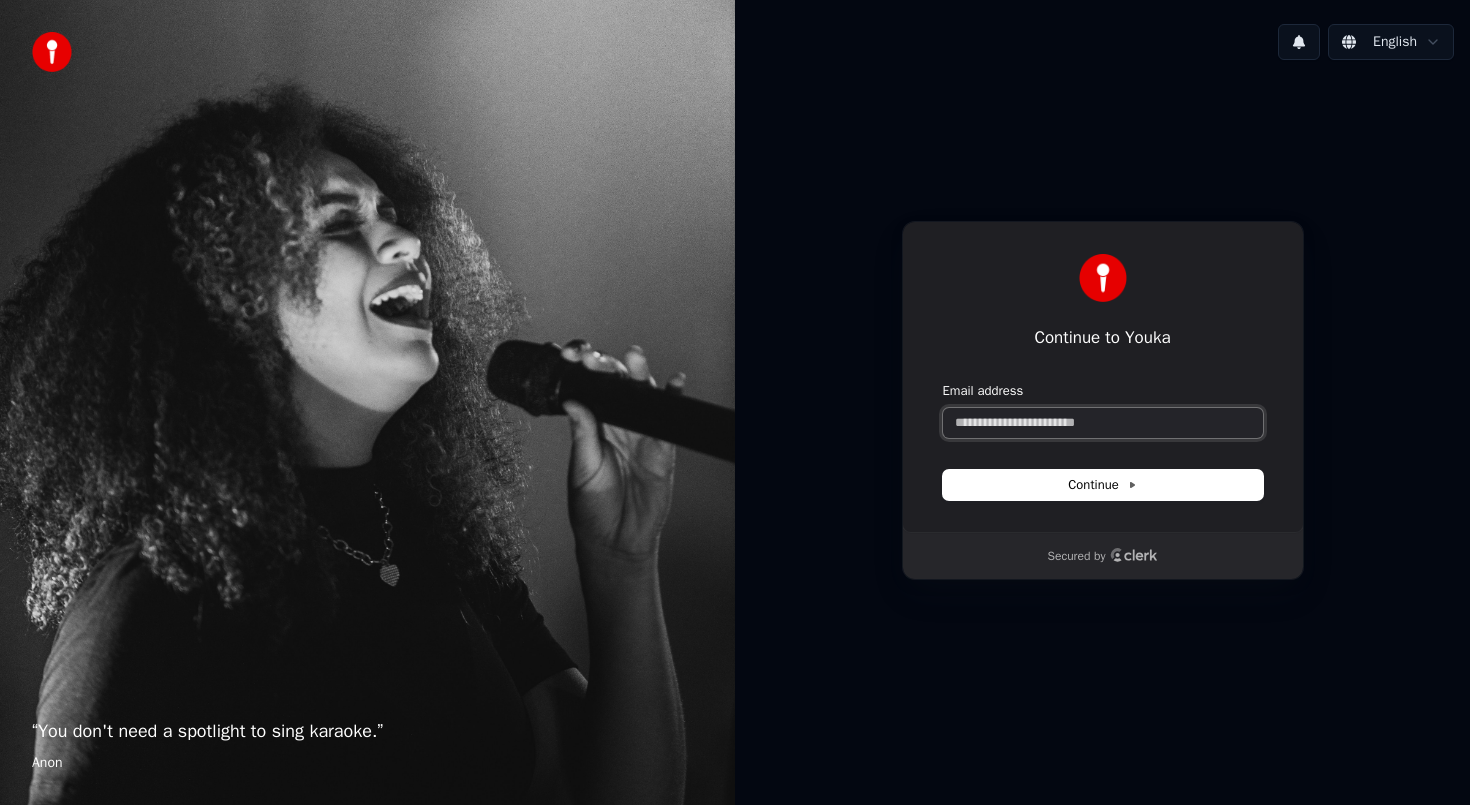 click on "Email address" at bounding box center (1103, 423) 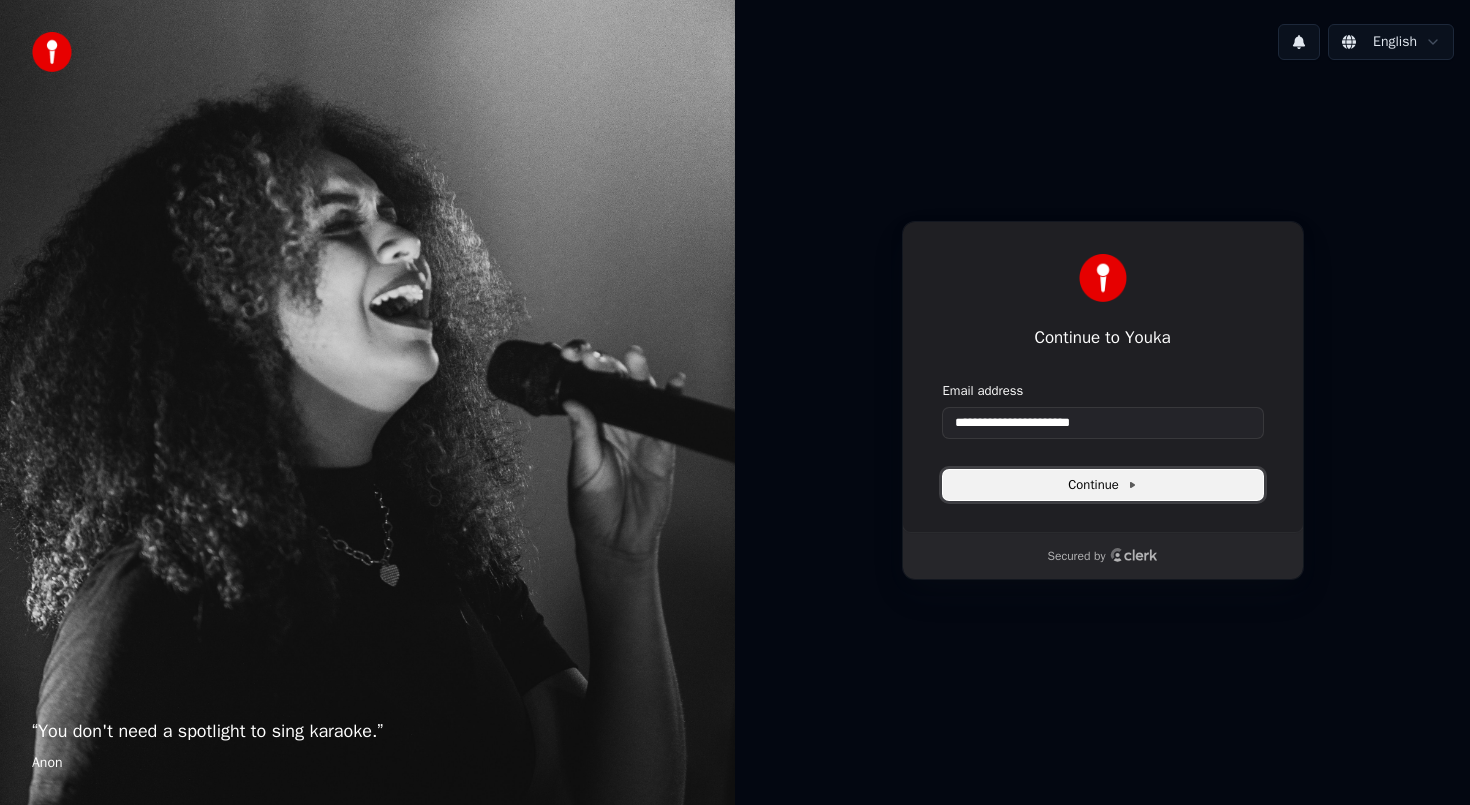 click on "Continue" at bounding box center (1102, 485) 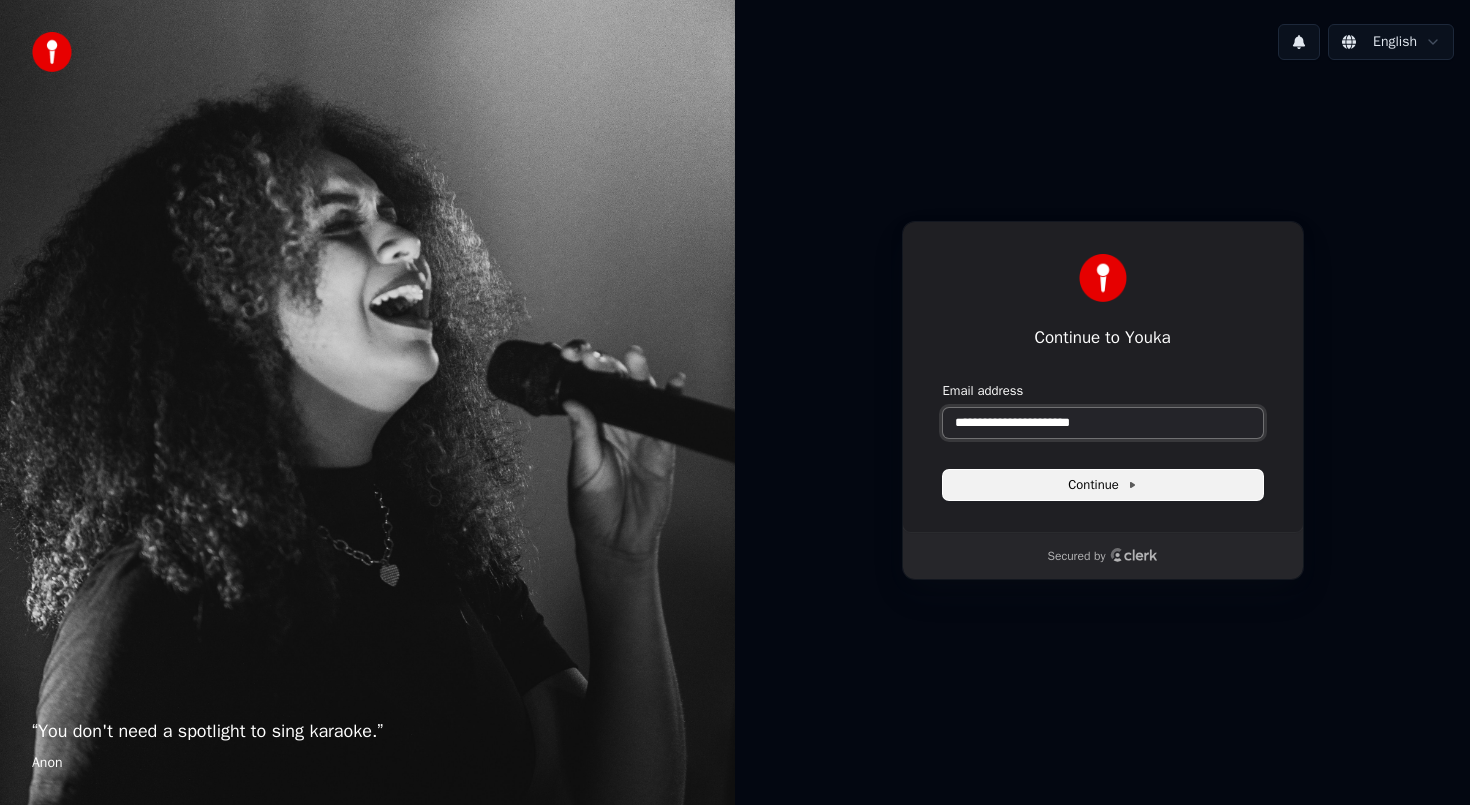 drag, startPoint x: 1131, startPoint y: 428, endPoint x: 907, endPoint y: 428, distance: 224 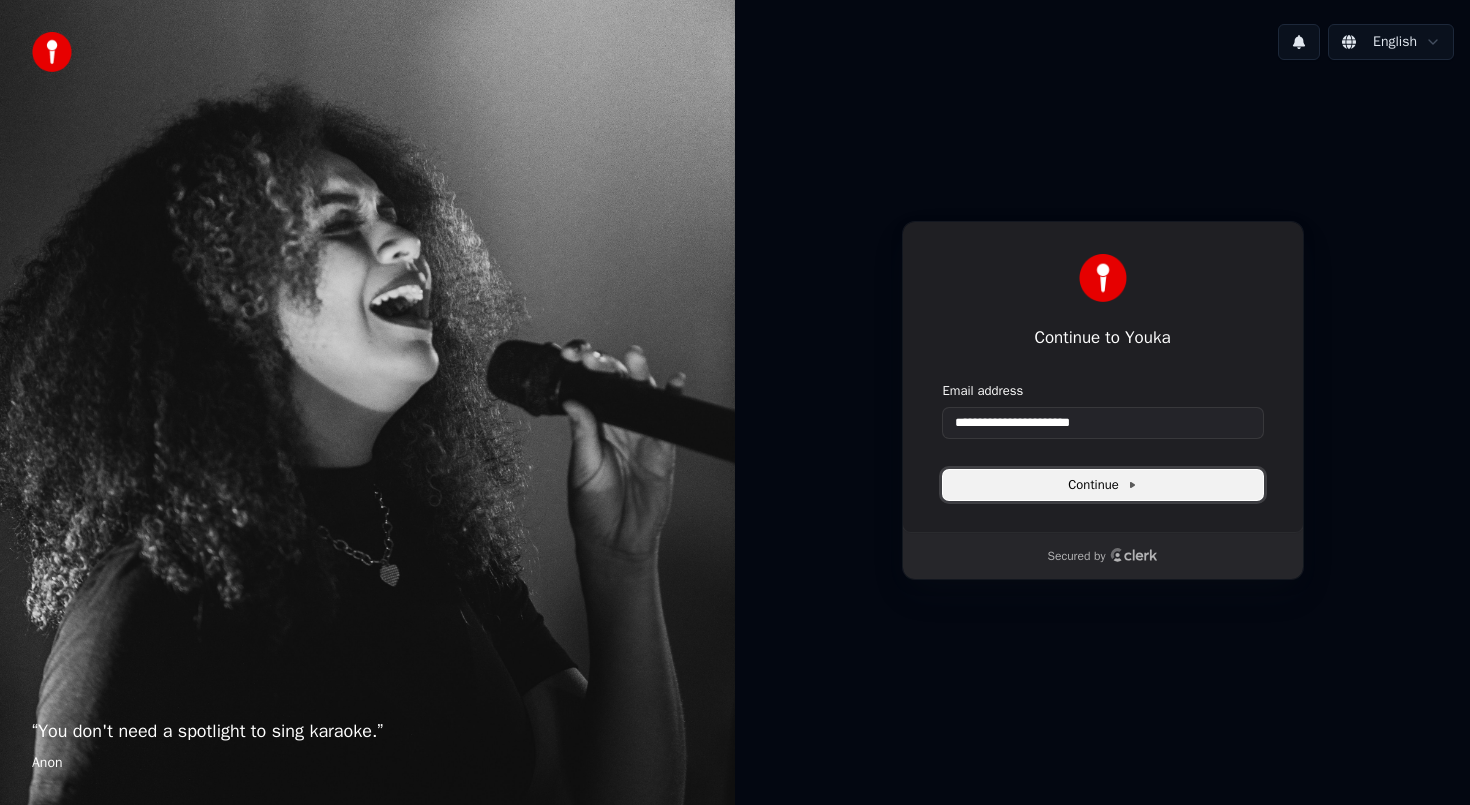 click on "Continue" at bounding box center [1103, 485] 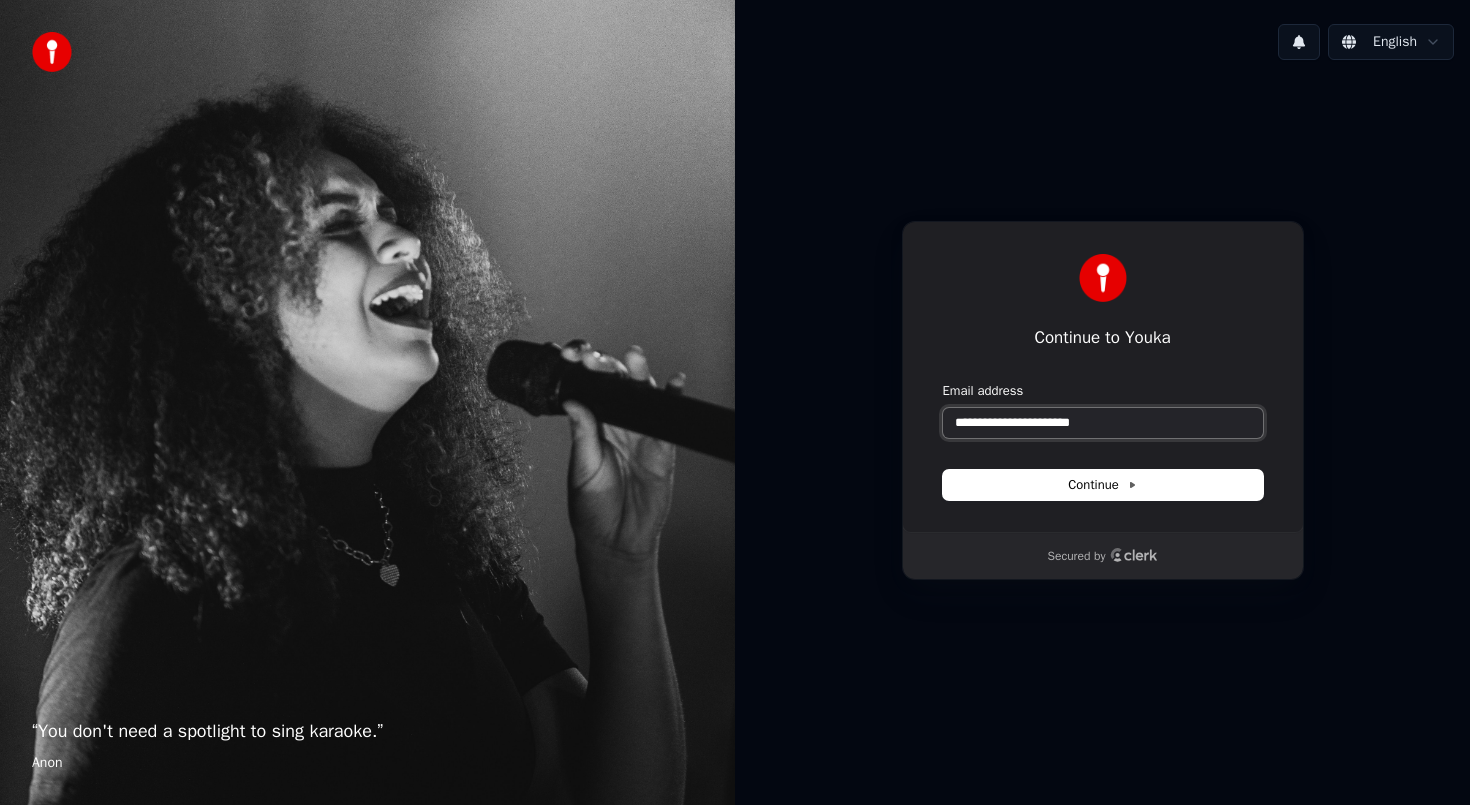 click on "**********" at bounding box center (1103, 423) 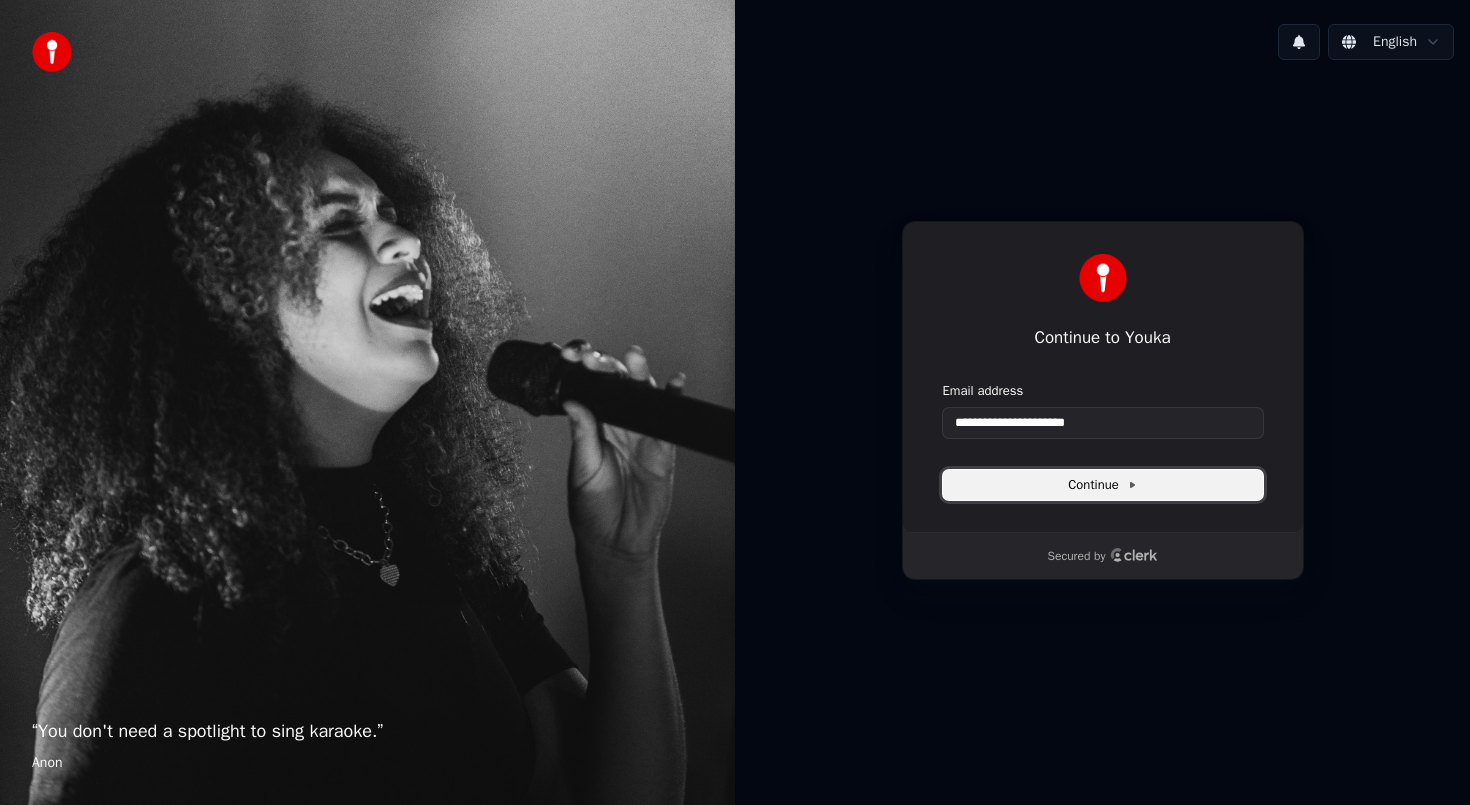 click on "Continue" at bounding box center (1102, 485) 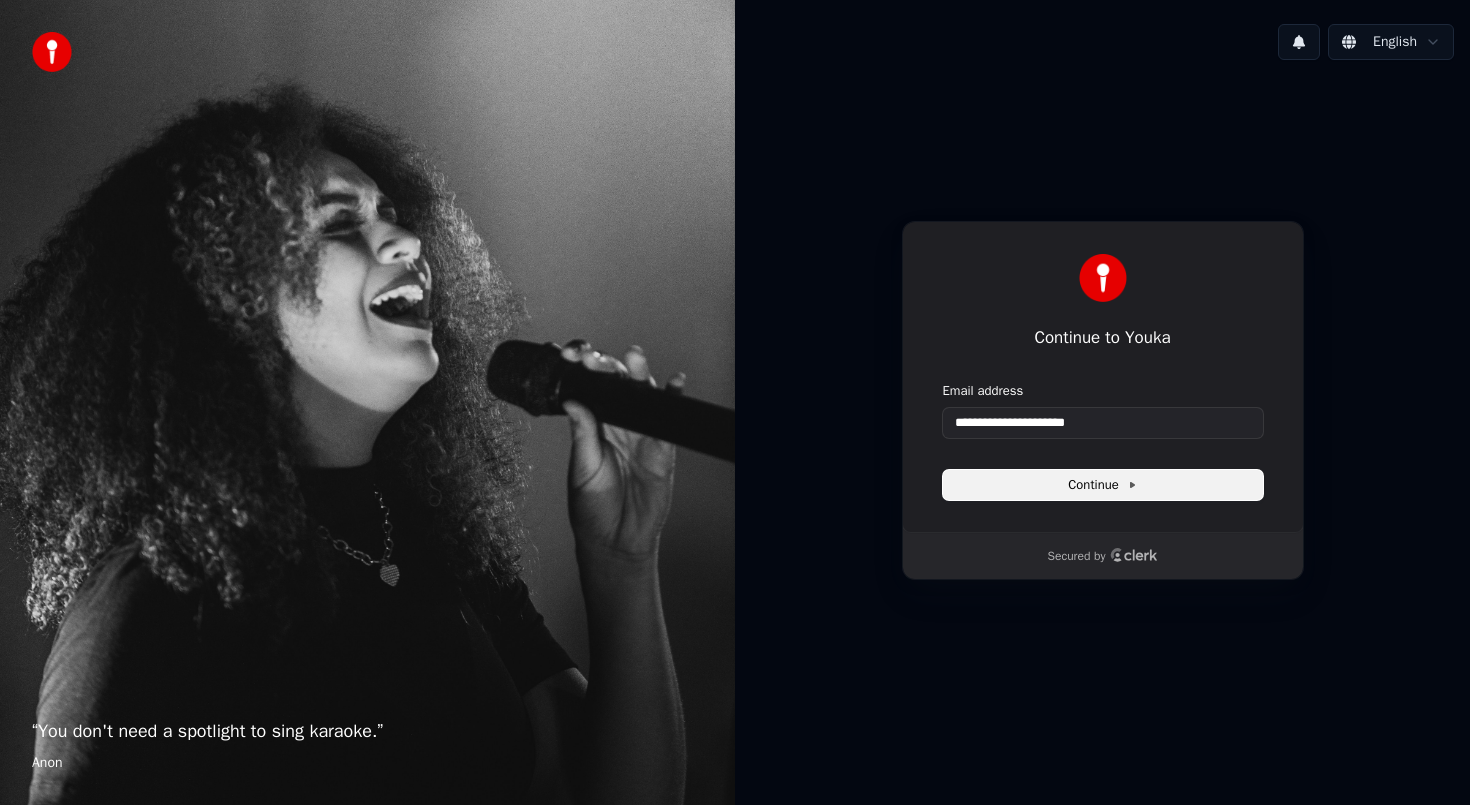 type on "**********" 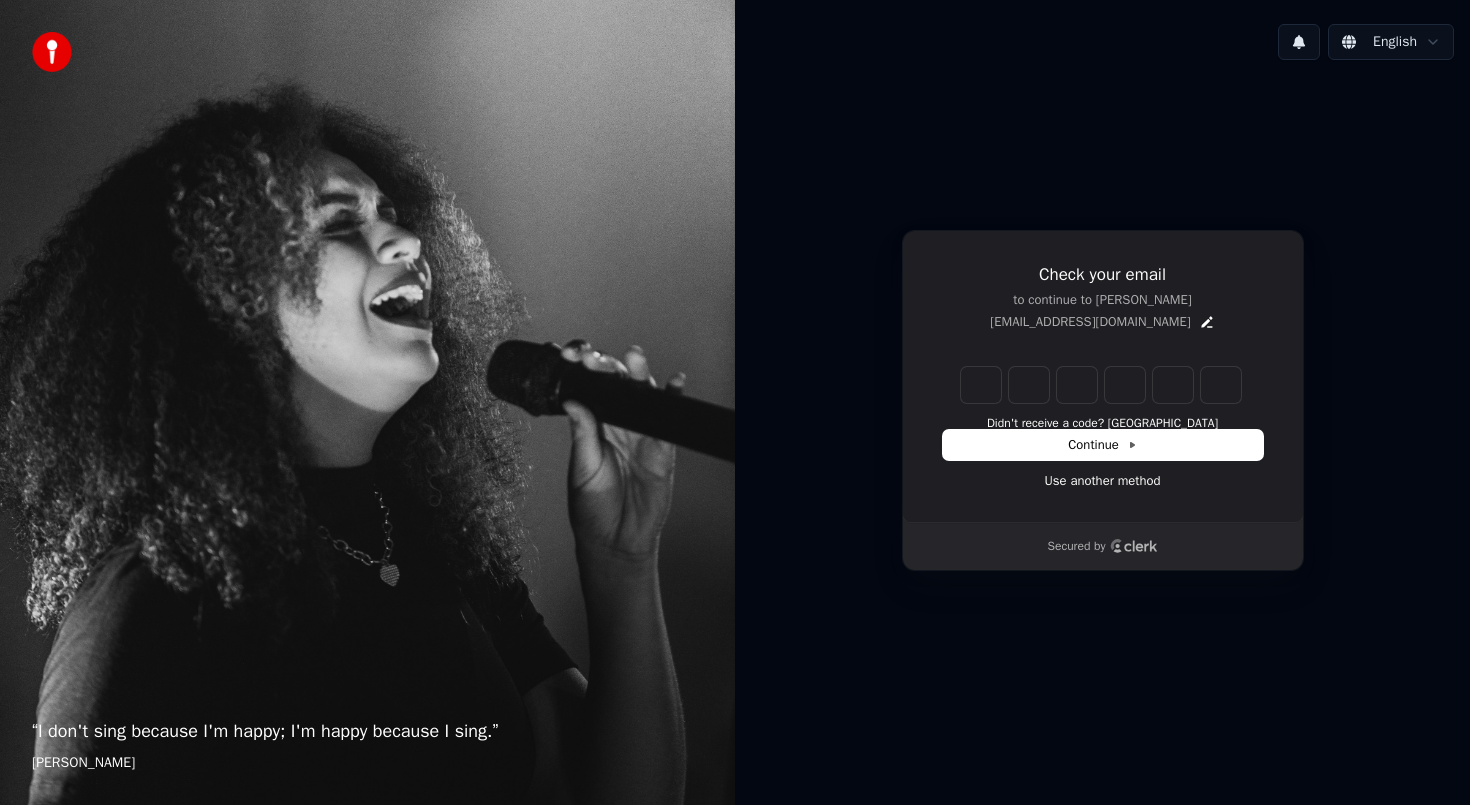 type on "*" 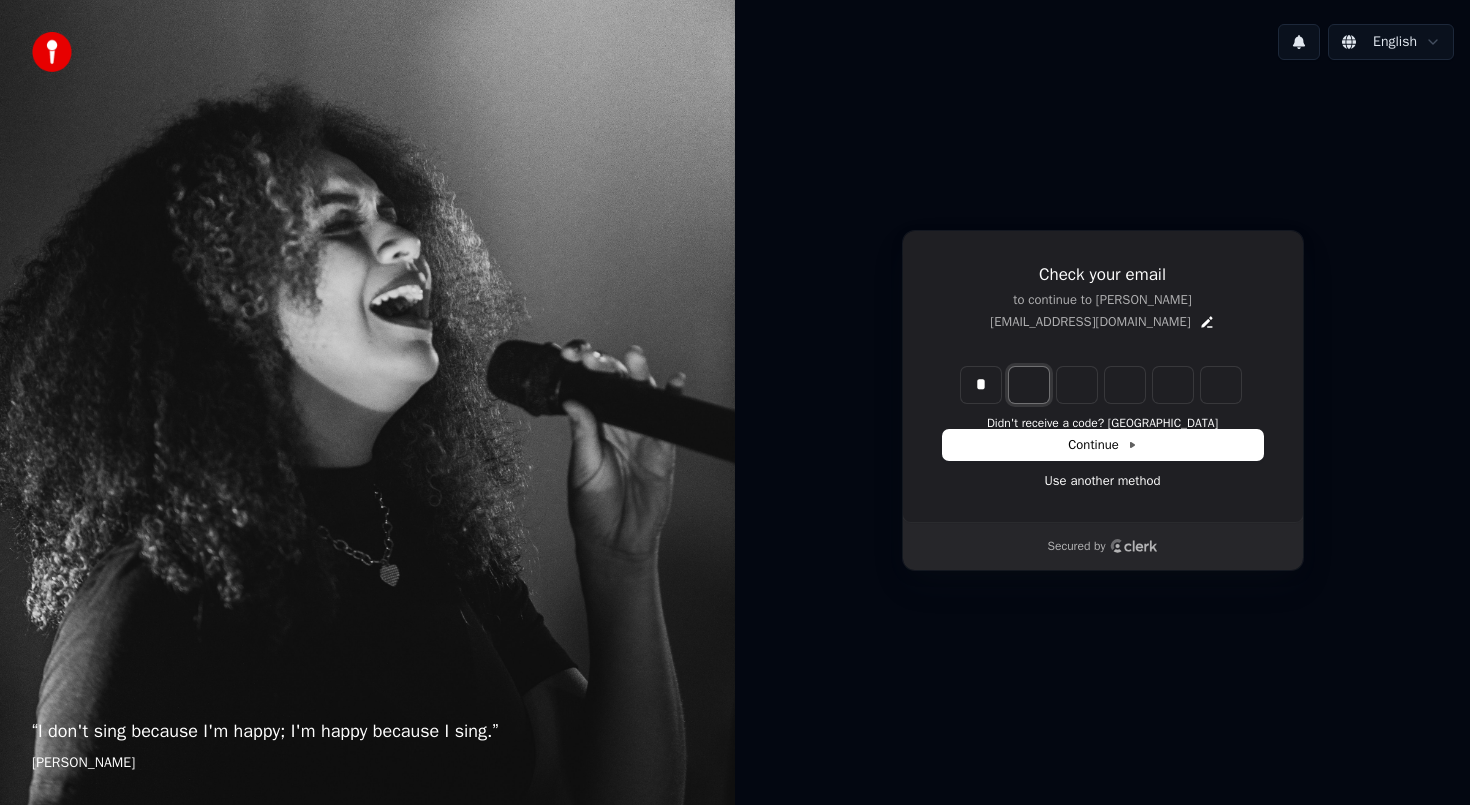 type on "*" 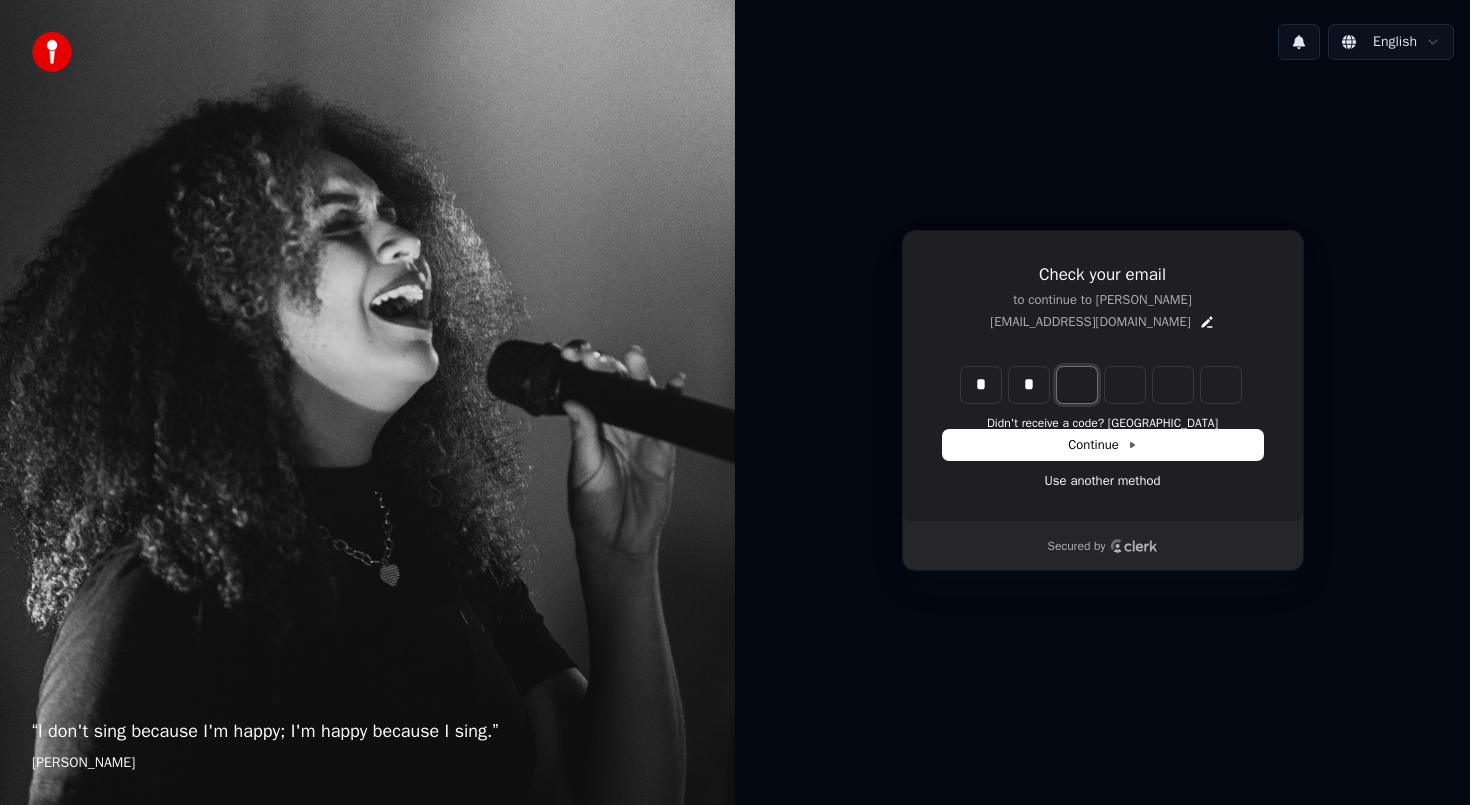 type on "*" 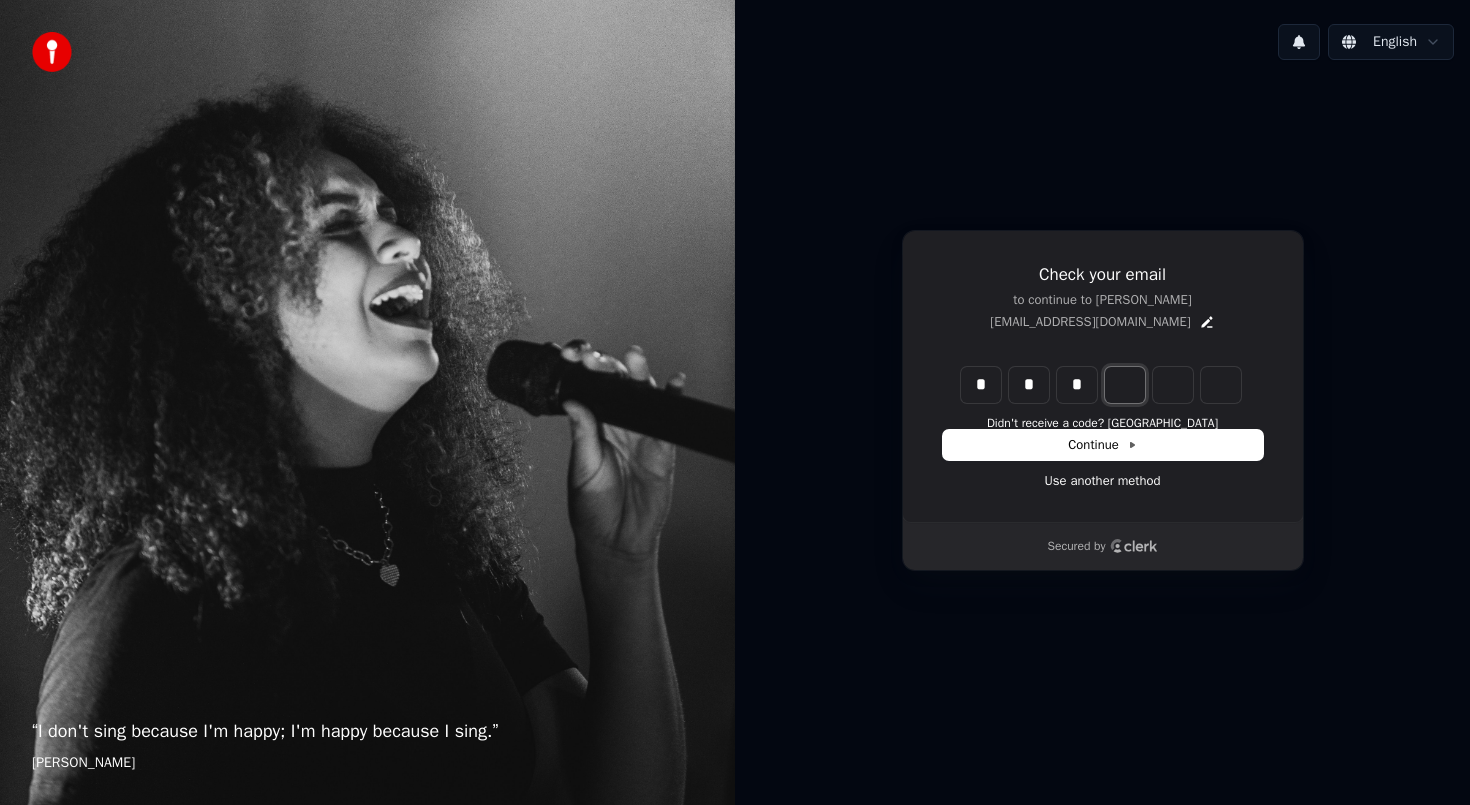 type on "*" 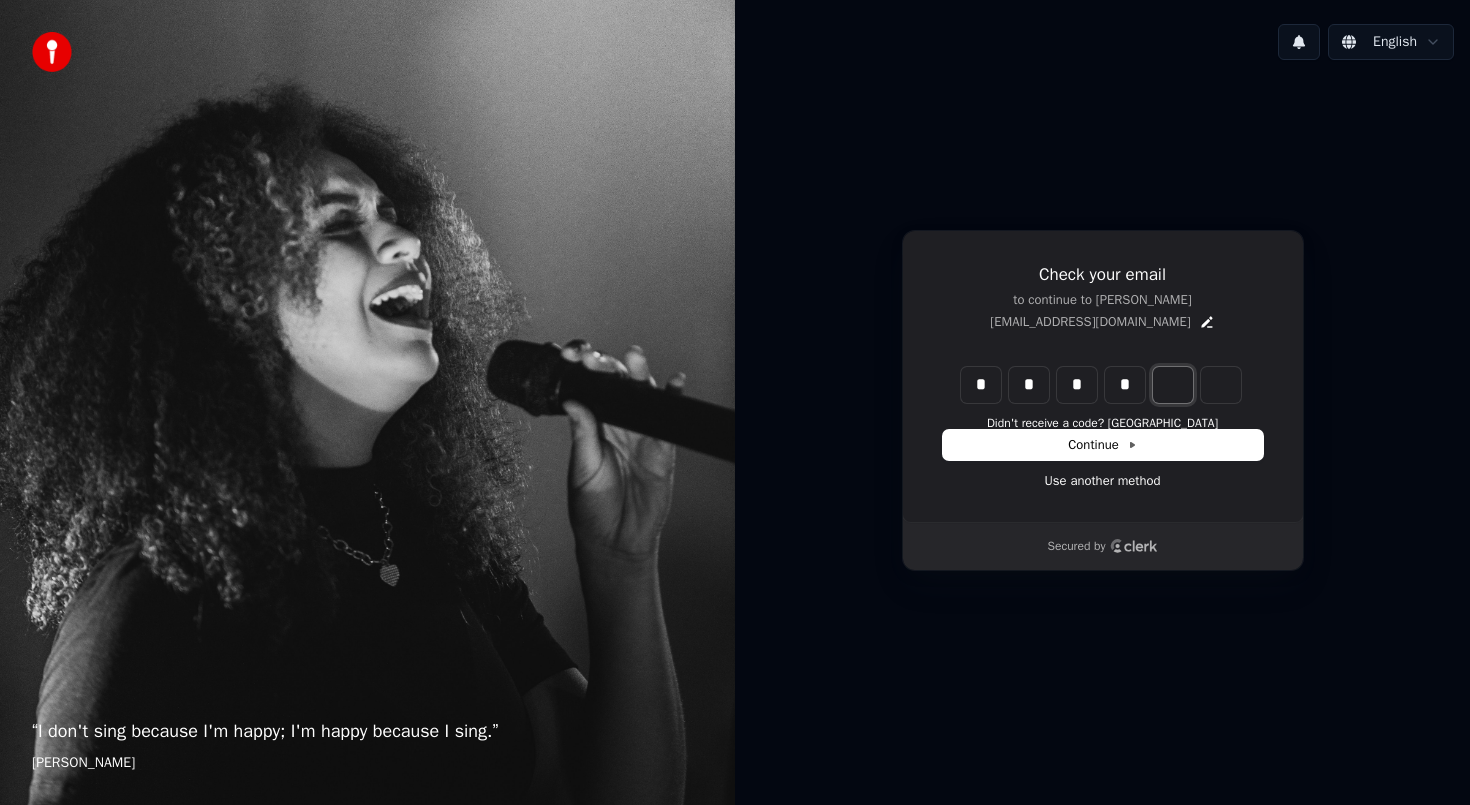 type on "*" 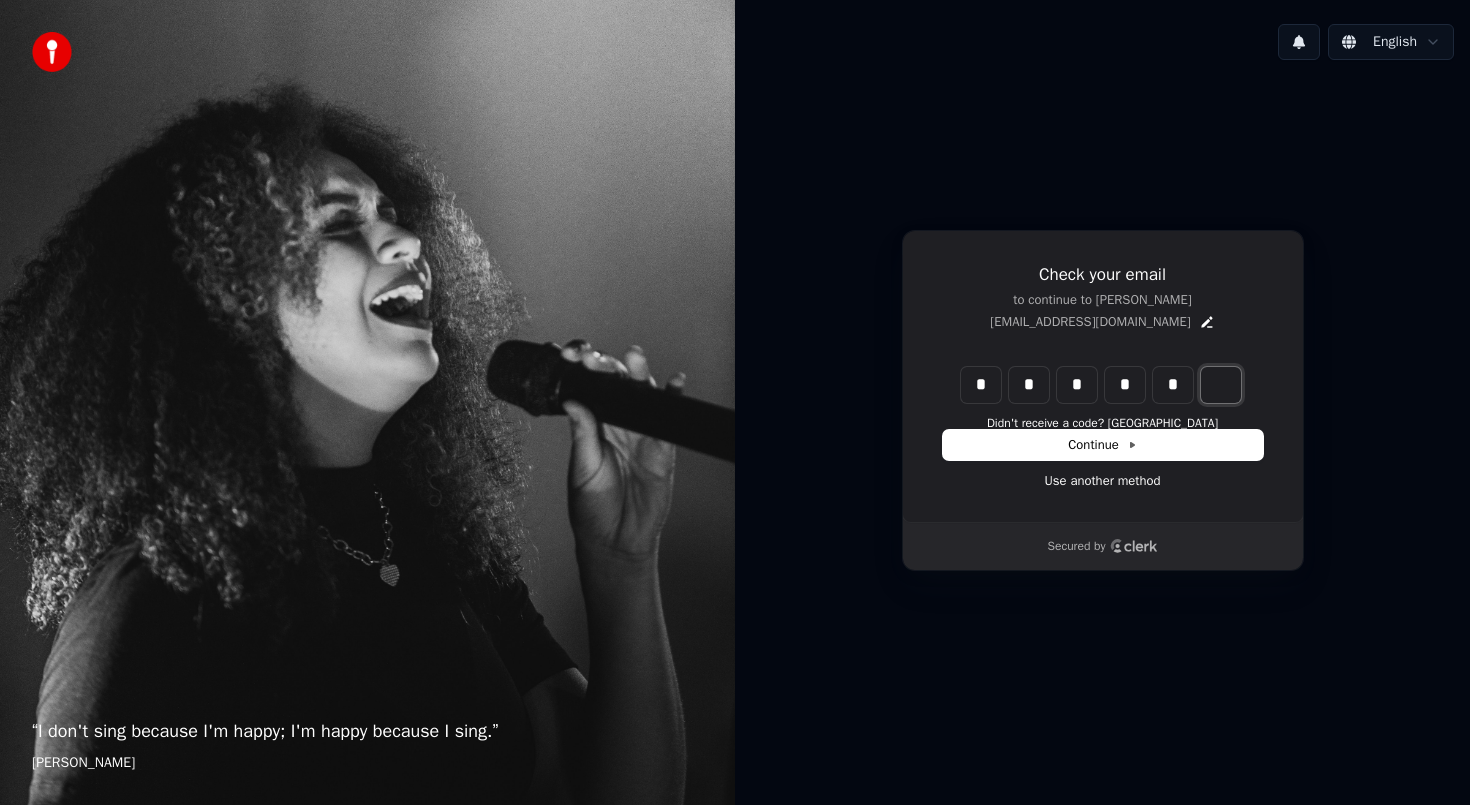 type on "*" 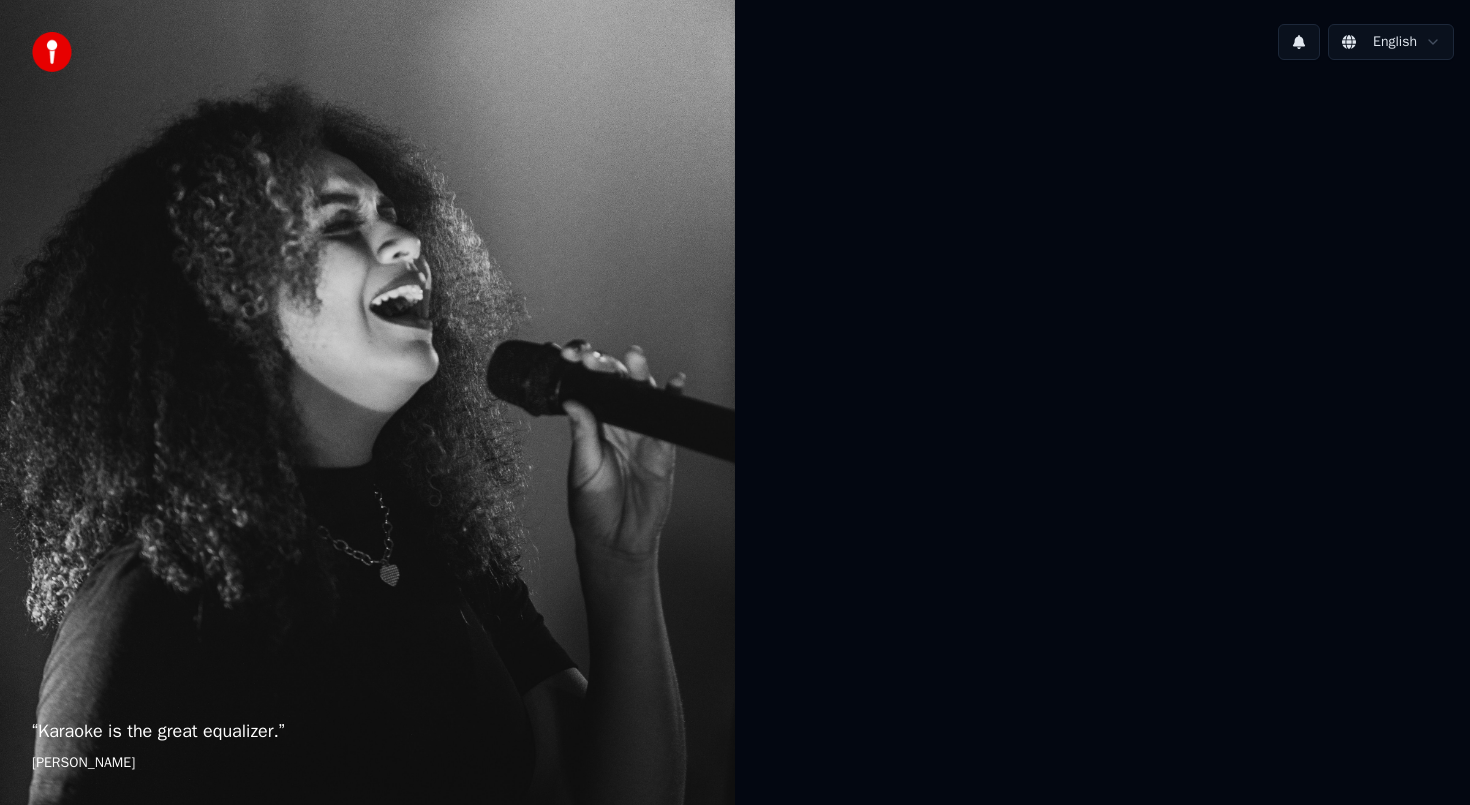 scroll, scrollTop: 0, scrollLeft: 0, axis: both 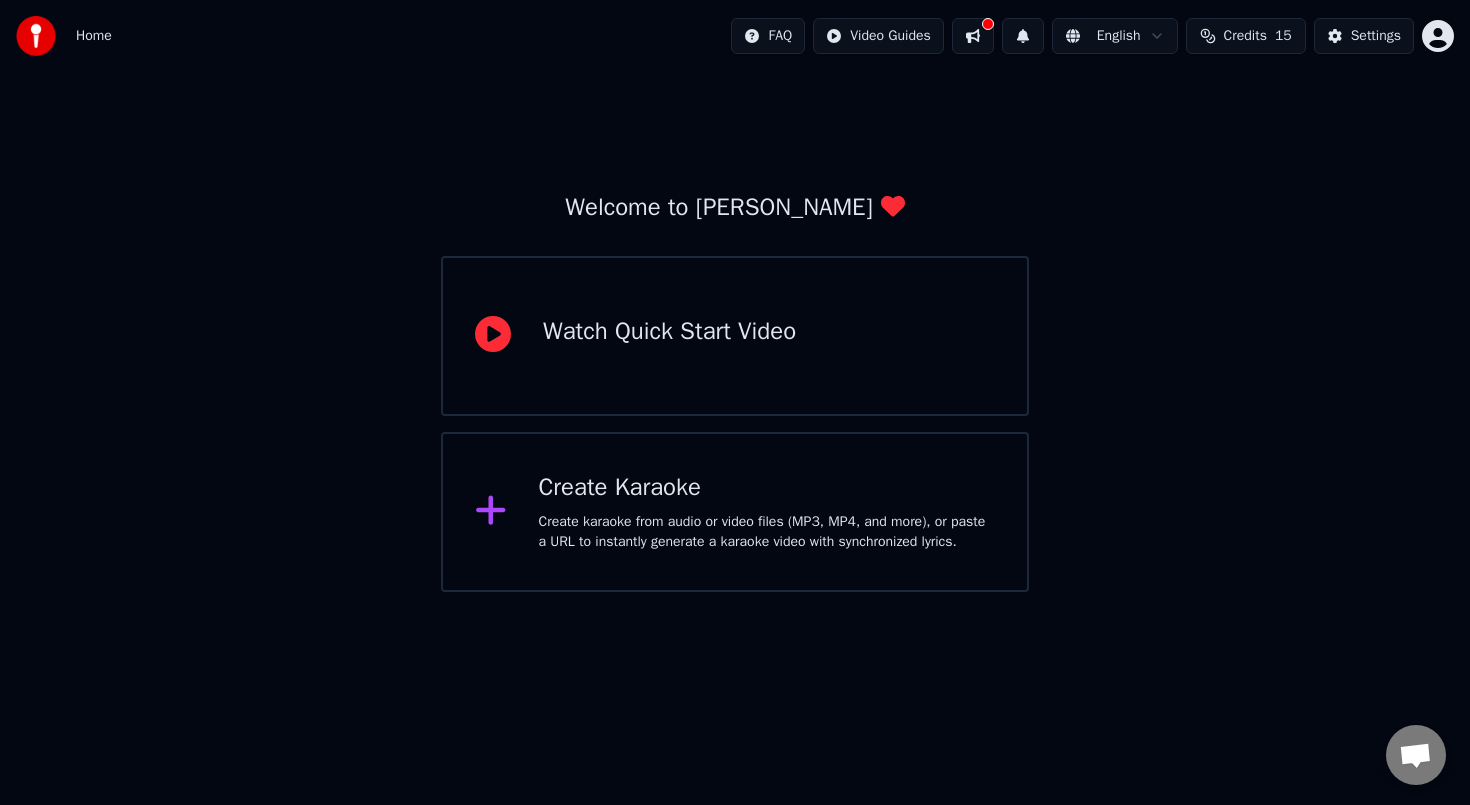 click 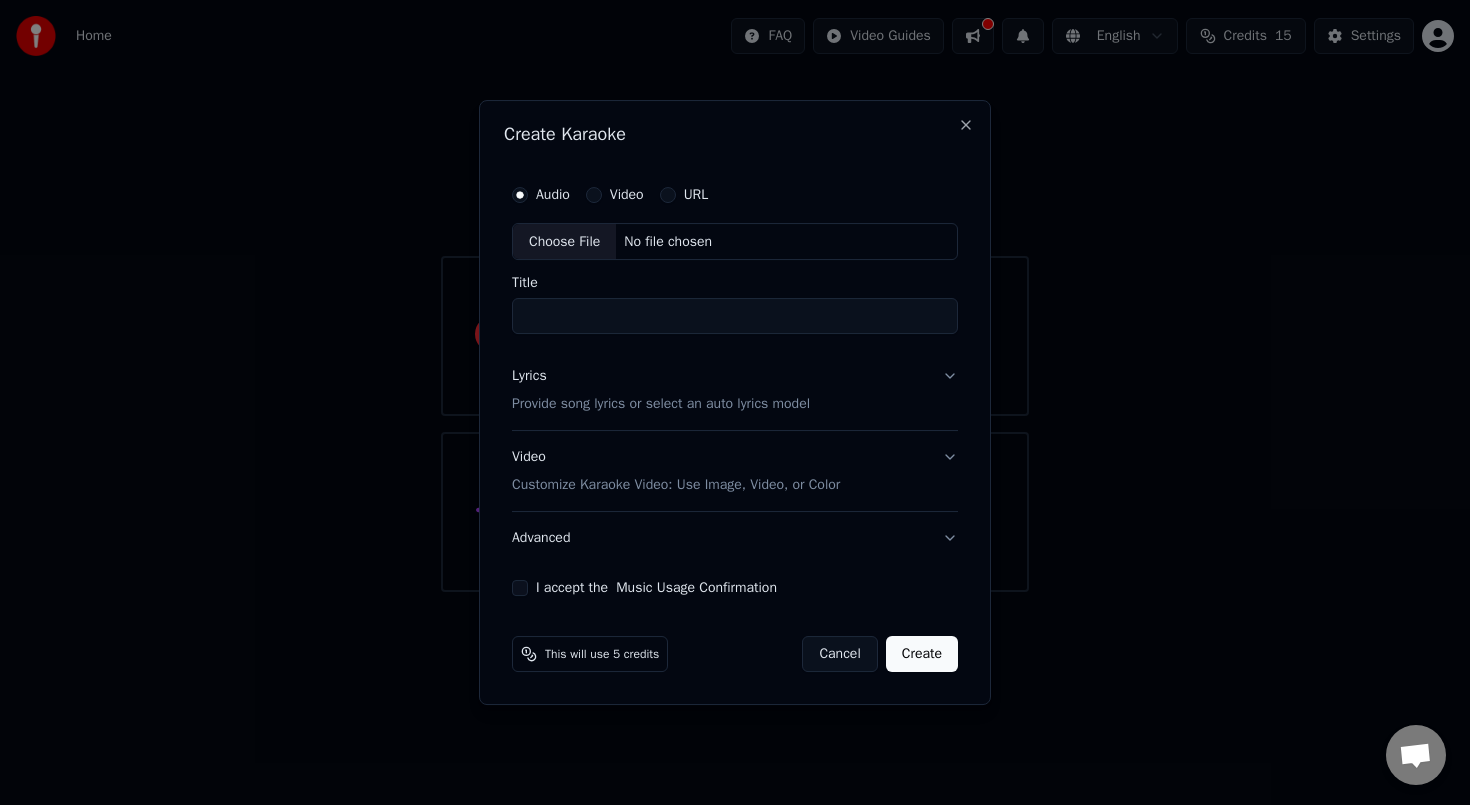 click on "URL" at bounding box center [668, 195] 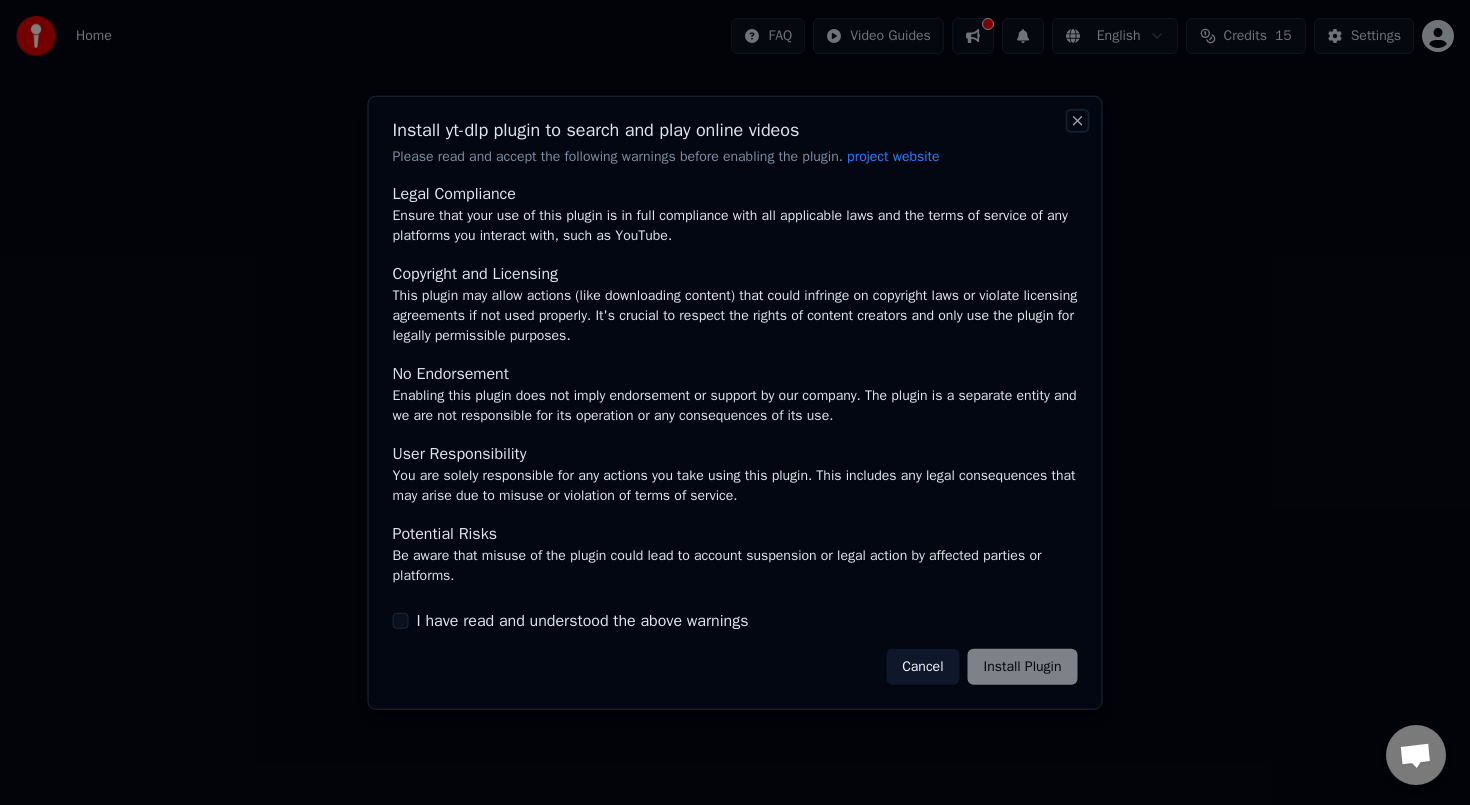 click on "Close" at bounding box center [1078, 120] 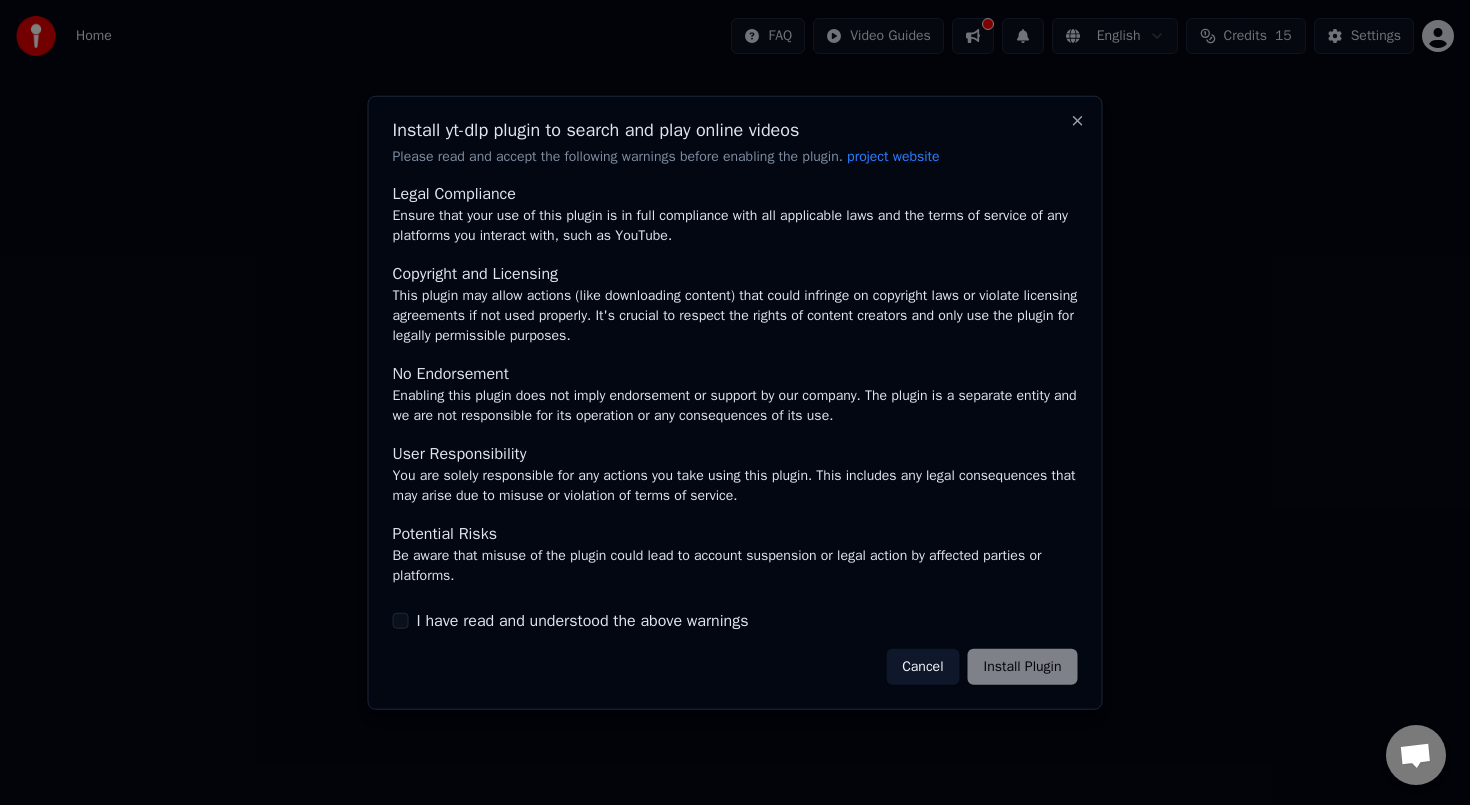 click on "Install yt-dlp plugin to search and play online videos Please read and accept the following warnings before enabling the plugin.   project website Legal Compliance Ensure that your use of this plugin is in full compliance with all applicable laws and the terms of service of any platforms you interact with, such as YouTube. Copyright and Licensing This plugin may allow actions (like downloading content) that could infringe on copyright laws or violate licensing agreements if not used properly. It's crucial to respect the rights of content creators and only use the plugin for legally permissible purposes. No Endorsement Enabling this plugin does not imply endorsement or support by our company. The plugin is a separate entity and we are not responsible for its operation or any consequences of its use. User Responsibility You are solely responsible for any actions you take using this plugin. This includes any legal consequences that may arise due to misuse or violation of terms of service. Potential Risks Cancel" at bounding box center [735, 402] 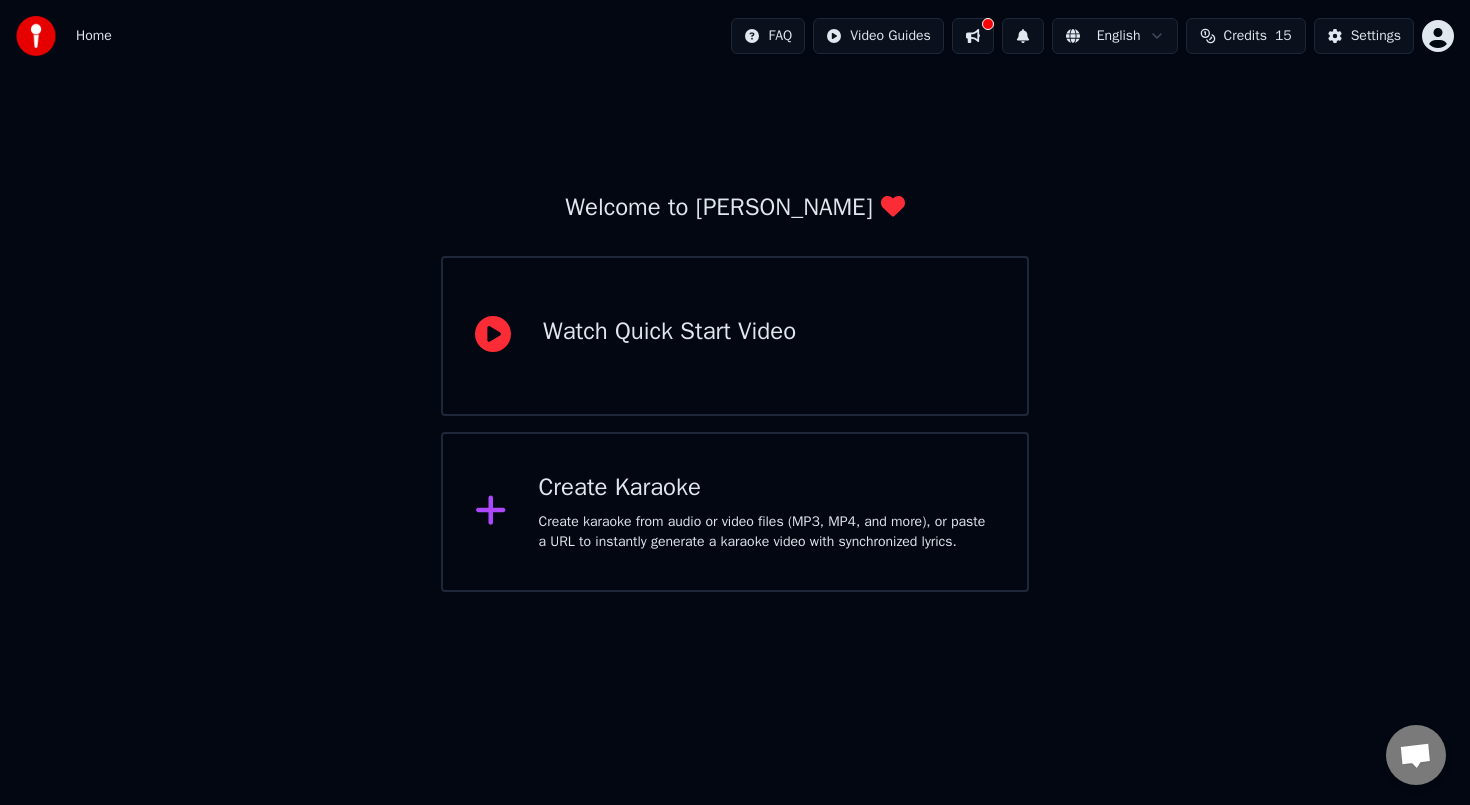 click on "Create Karaoke" at bounding box center (767, 488) 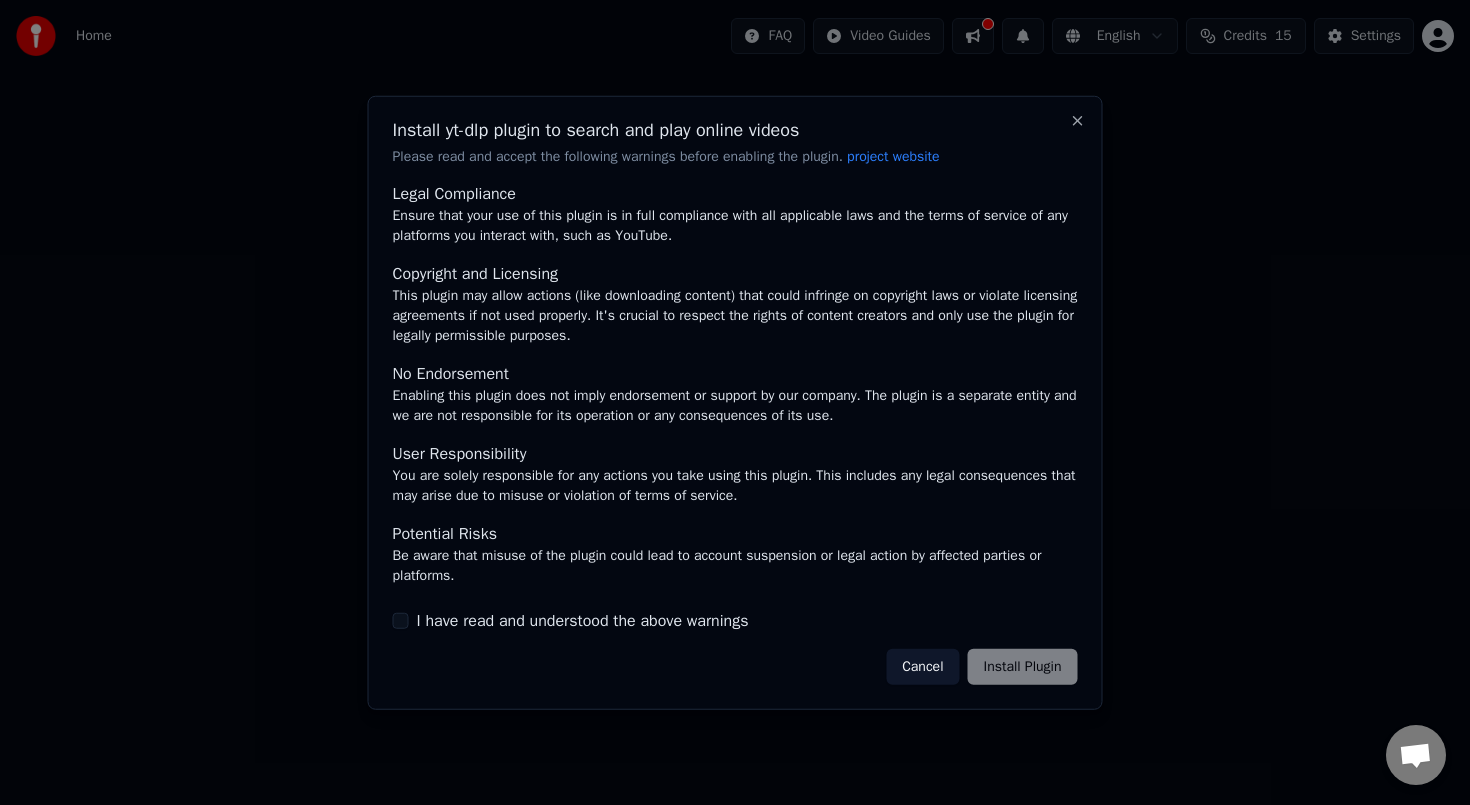 click on "I have read and understood the above warnings" at bounding box center (583, 621) 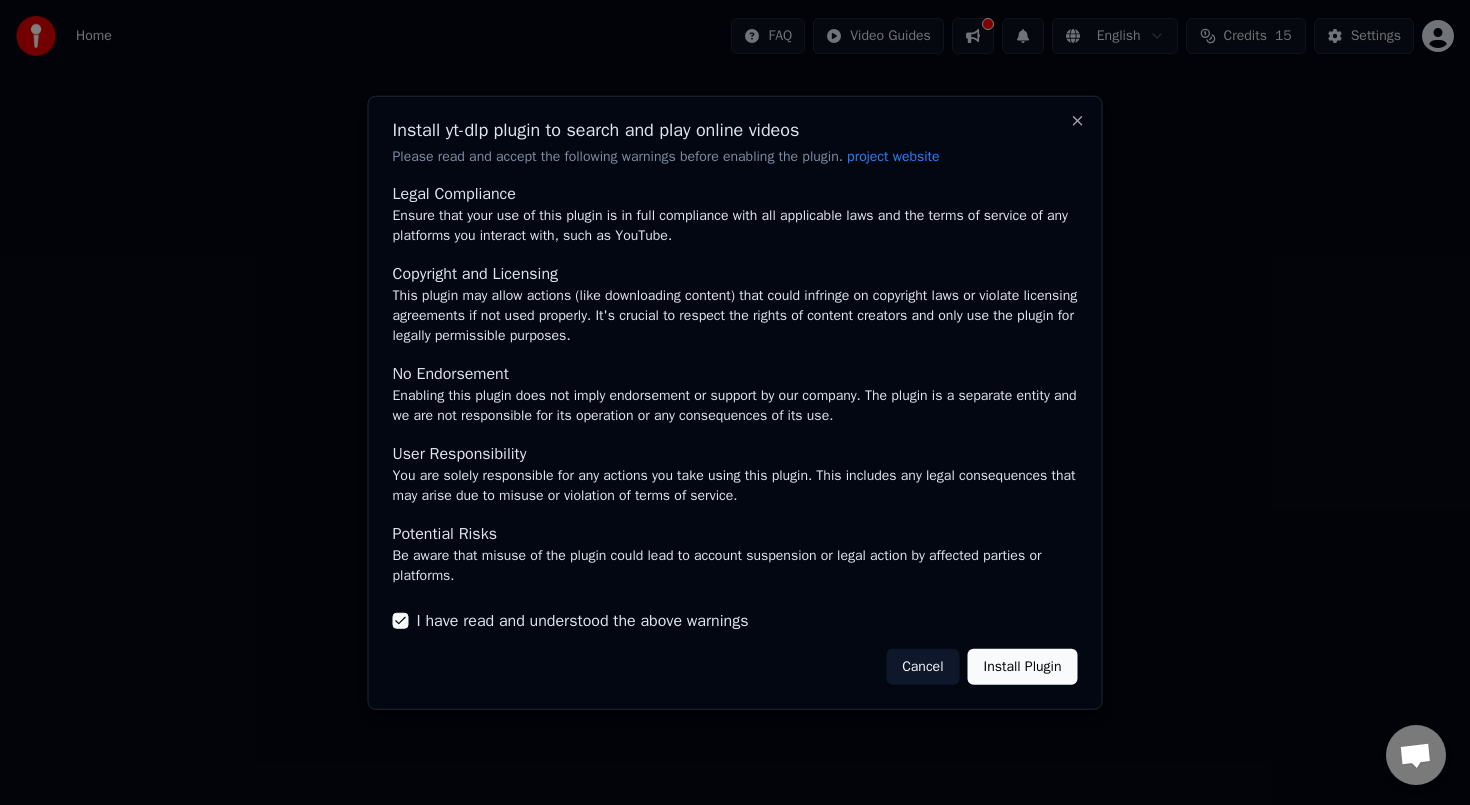 click on "Install Plugin" at bounding box center [1023, 667] 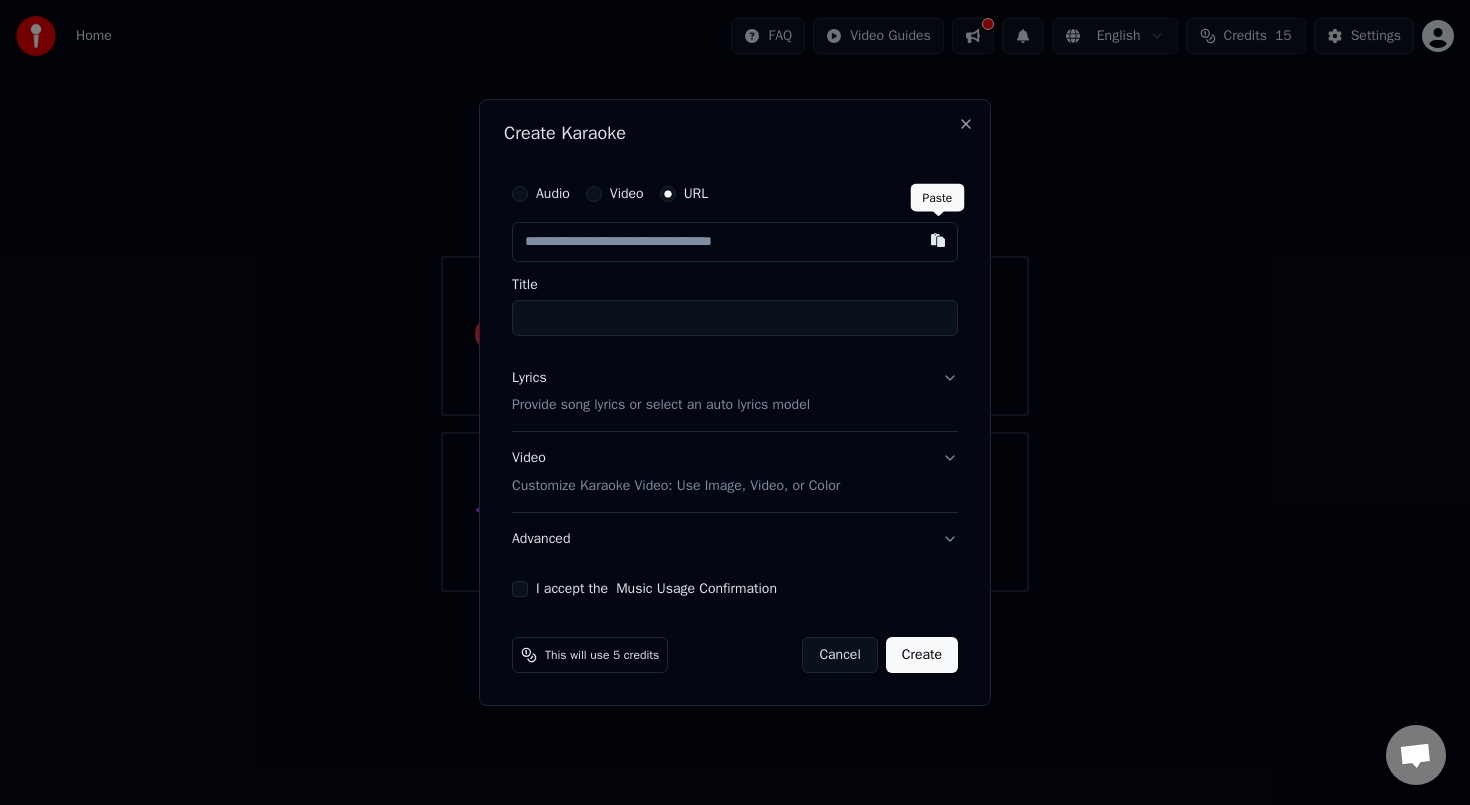 click at bounding box center (938, 240) 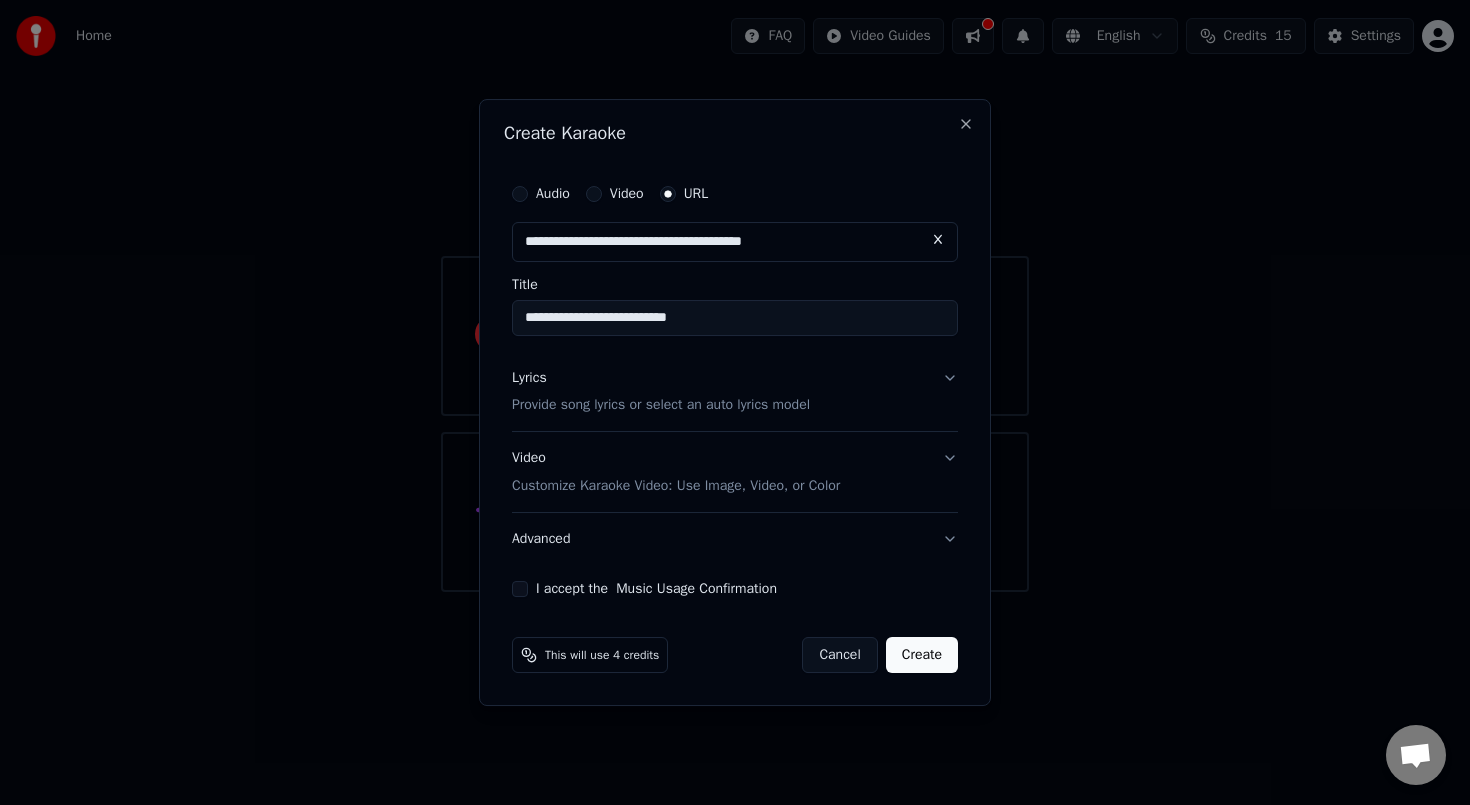 click on "**********" at bounding box center [735, 318] 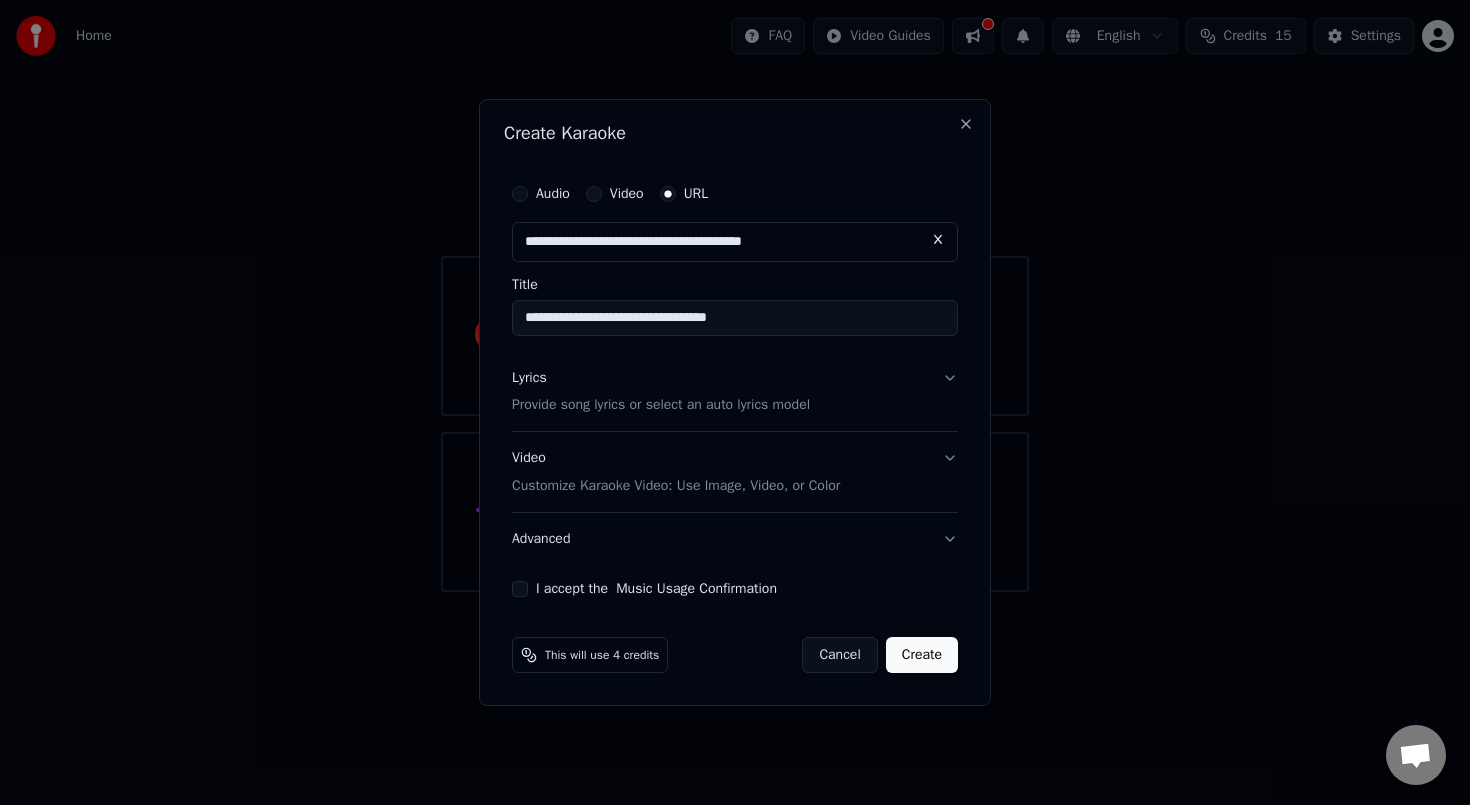 type on "**********" 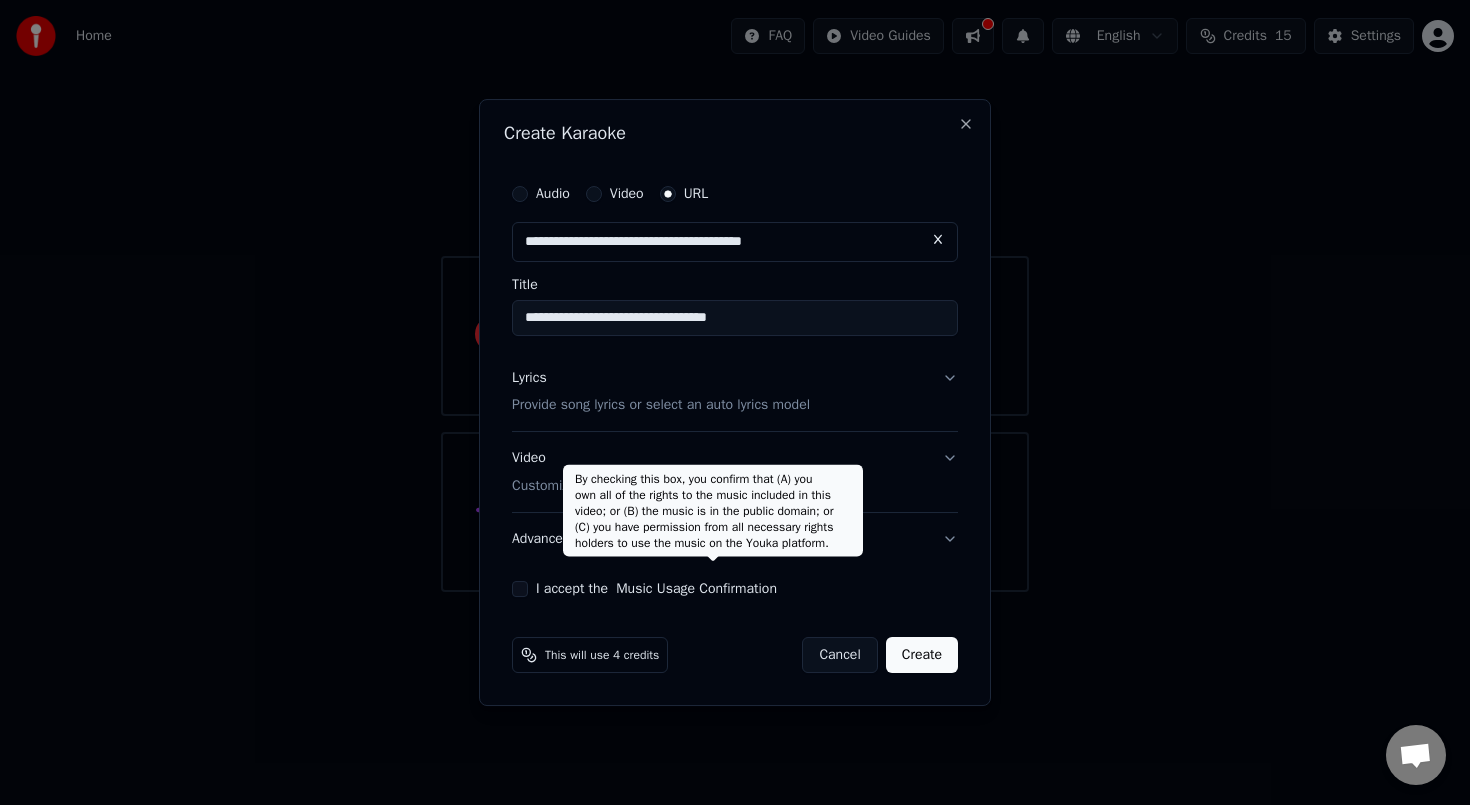 click on "Music Usage Confirmation" at bounding box center (696, 589) 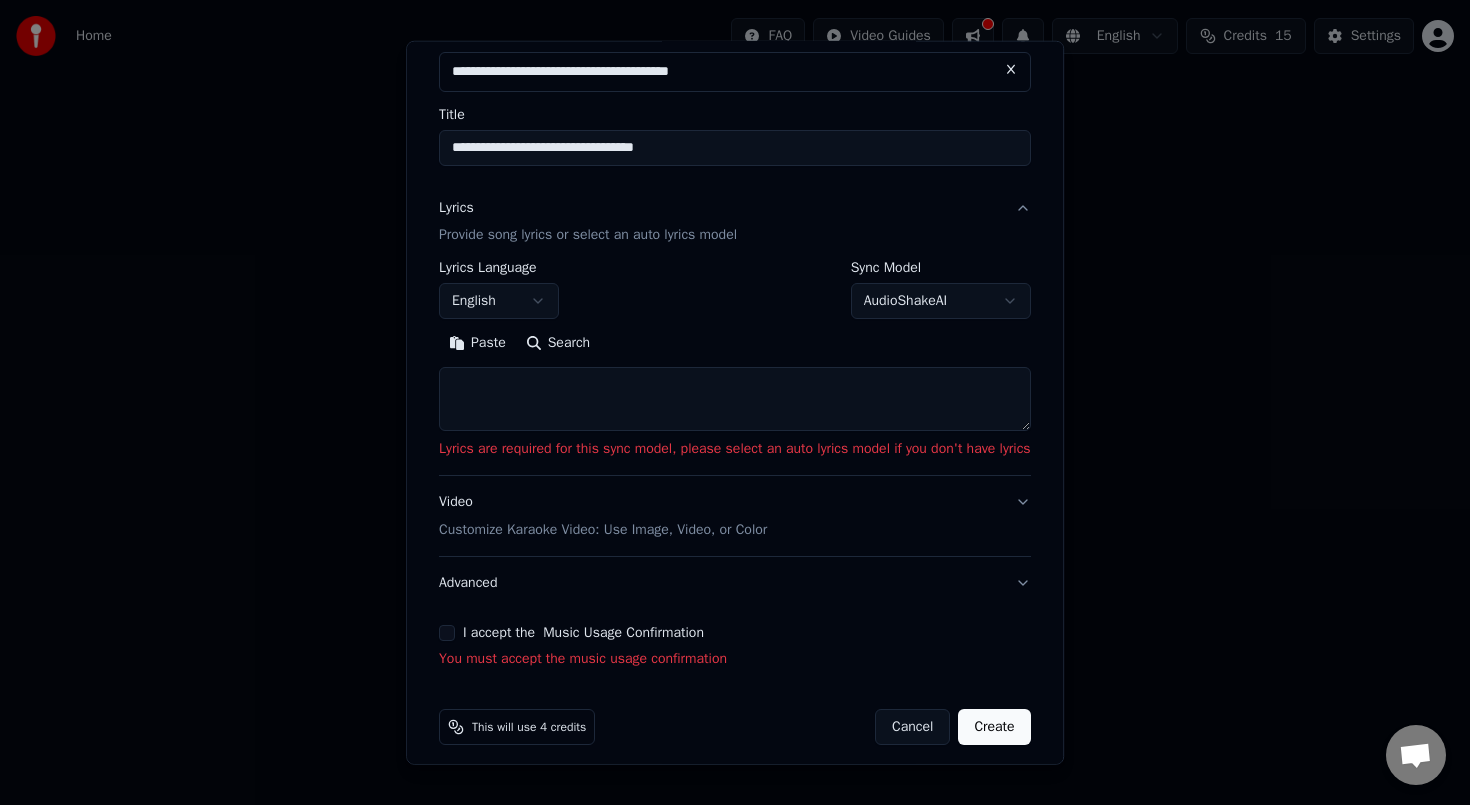 scroll, scrollTop: 125, scrollLeft: 0, axis: vertical 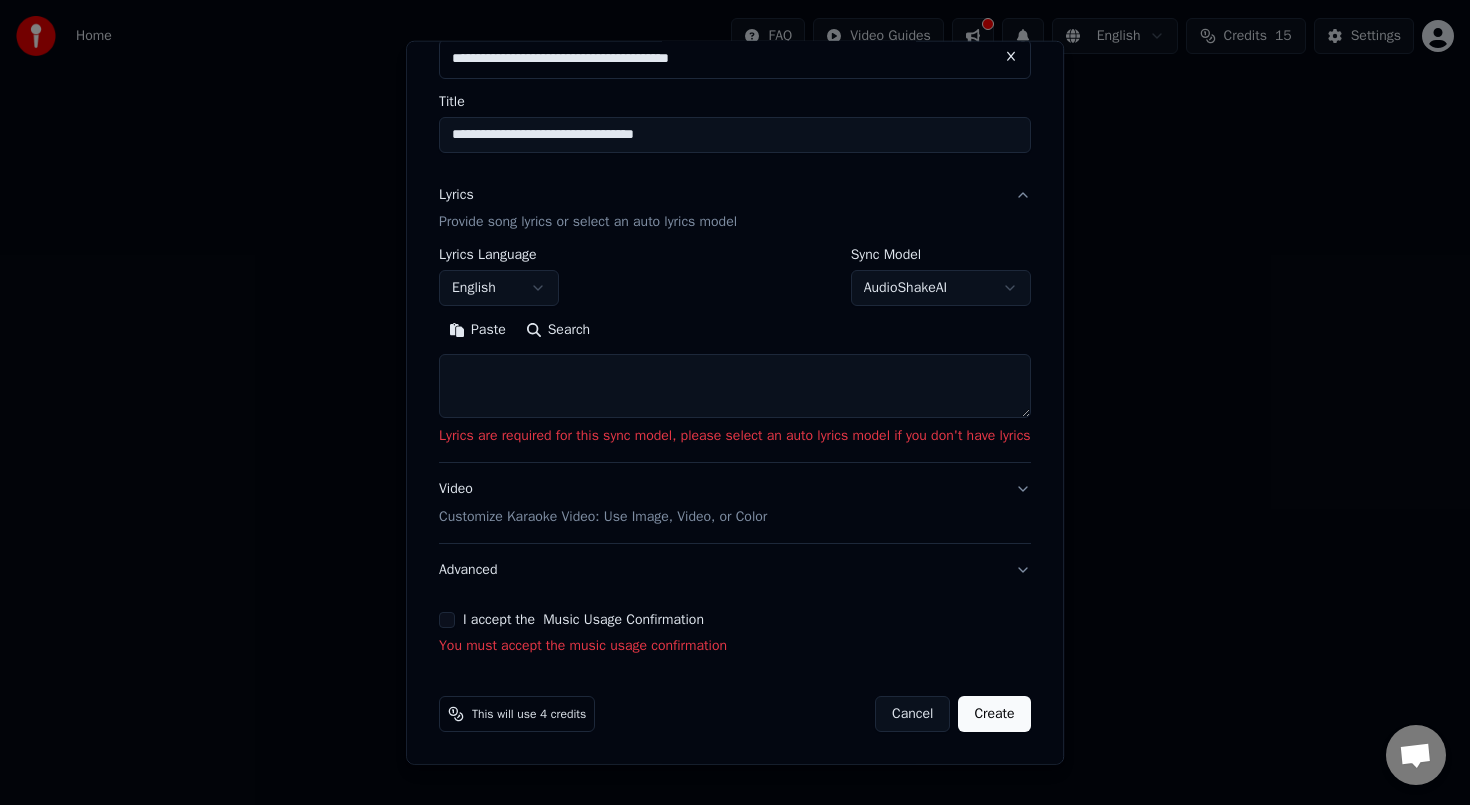 click on "I accept the   Music Usage Confirmation" at bounding box center [735, 620] 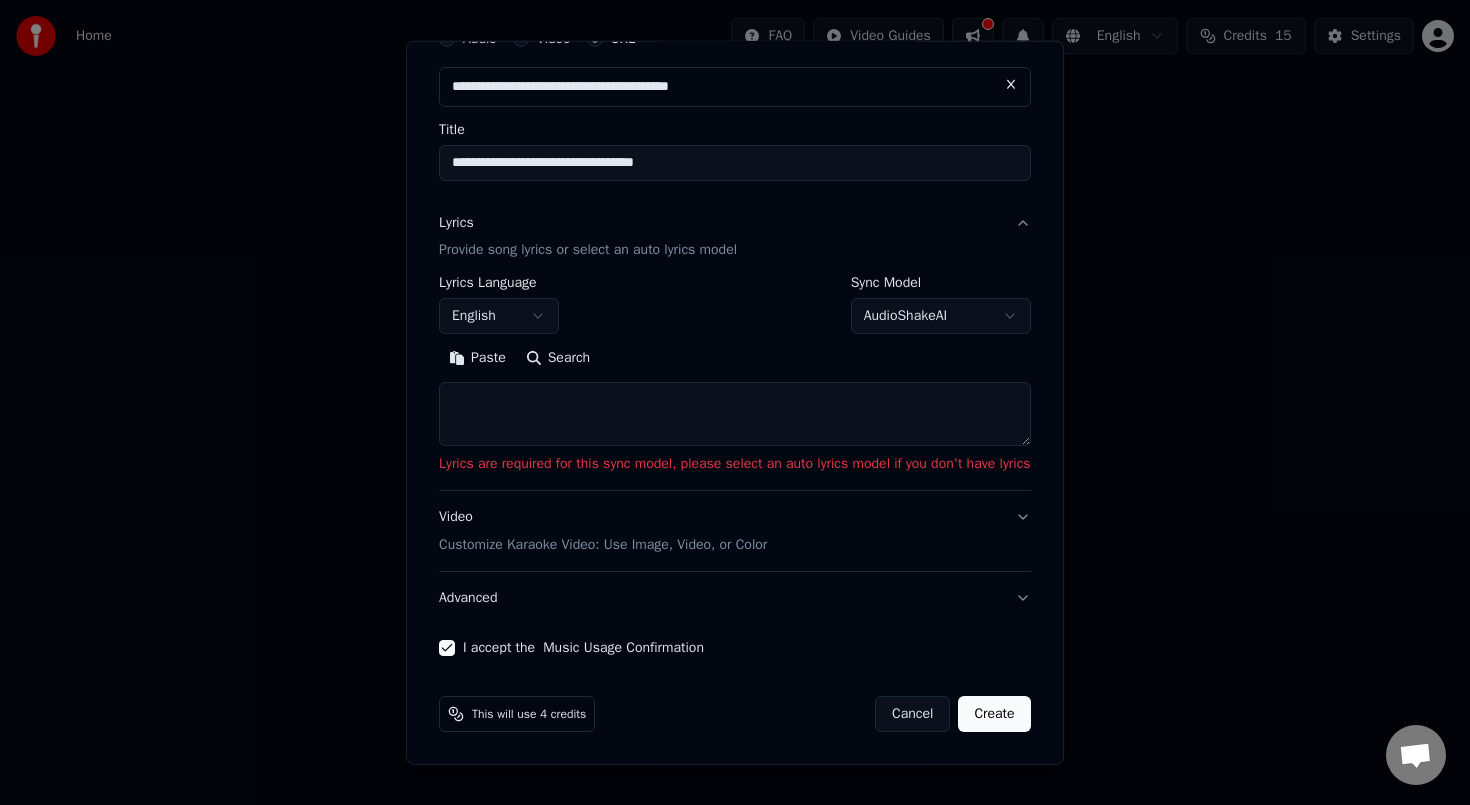 scroll, scrollTop: 97, scrollLeft: 0, axis: vertical 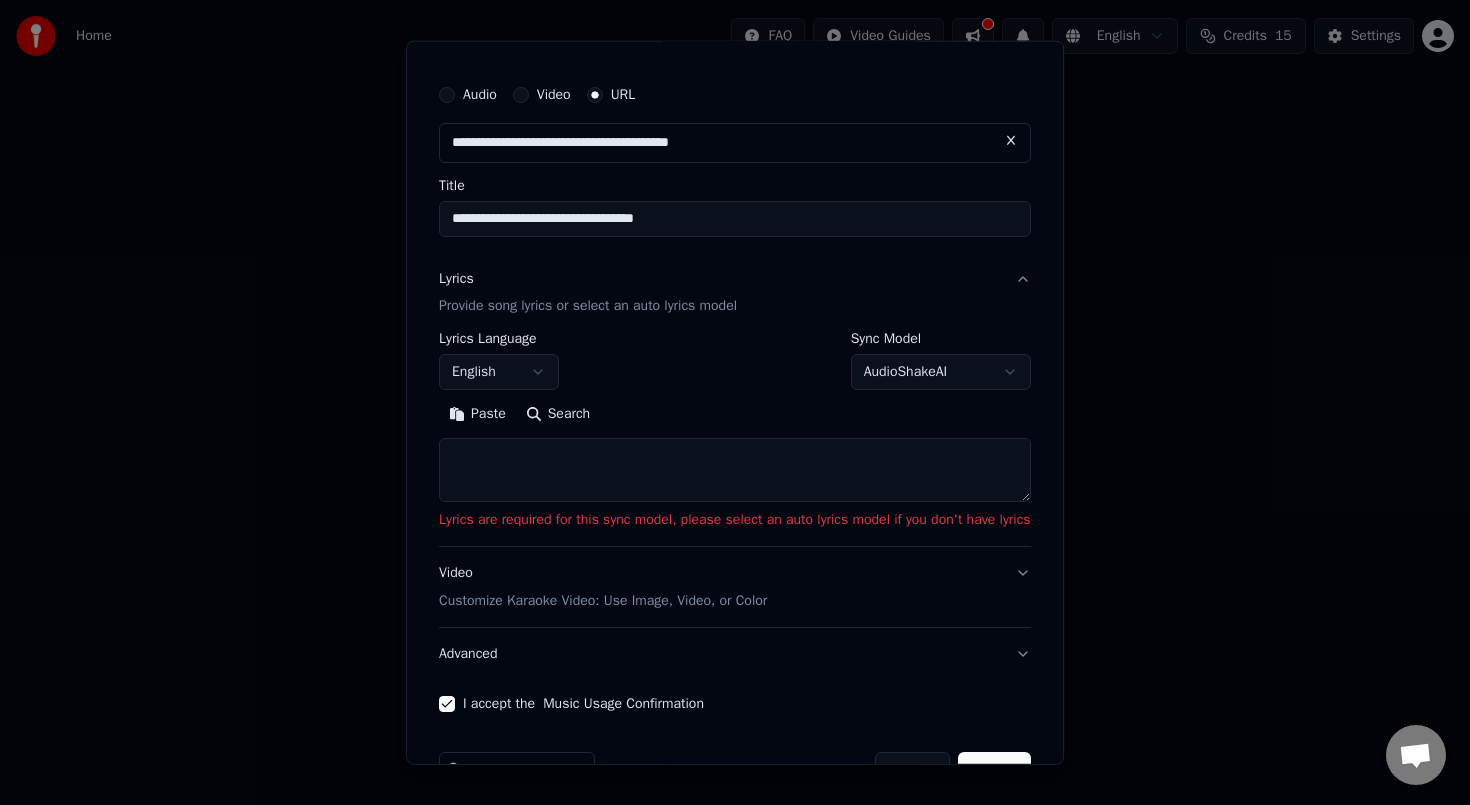 click on "Search" at bounding box center [558, 414] 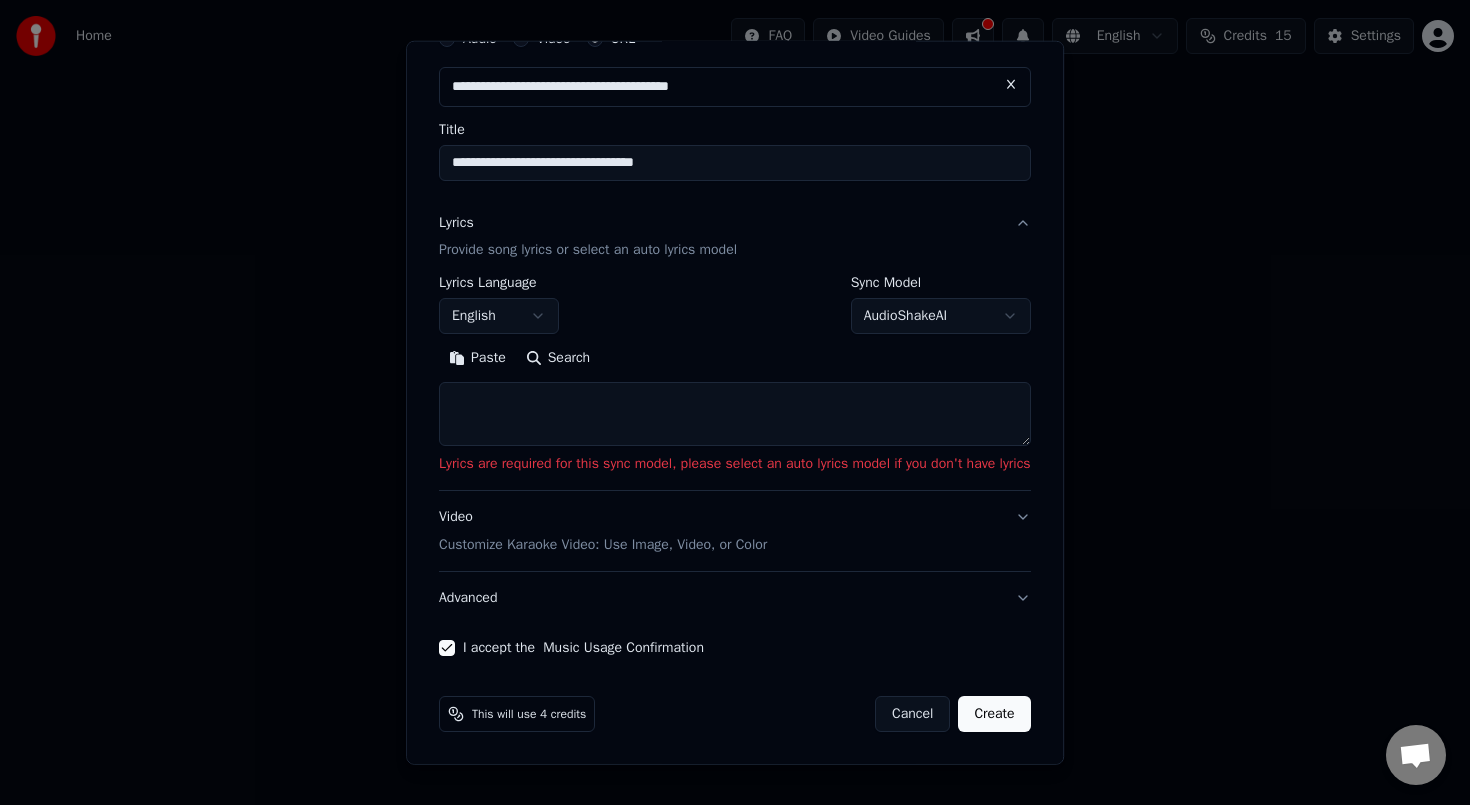click on "Video Customize Karaoke Video: Use Image, Video, or Color" at bounding box center [735, 531] 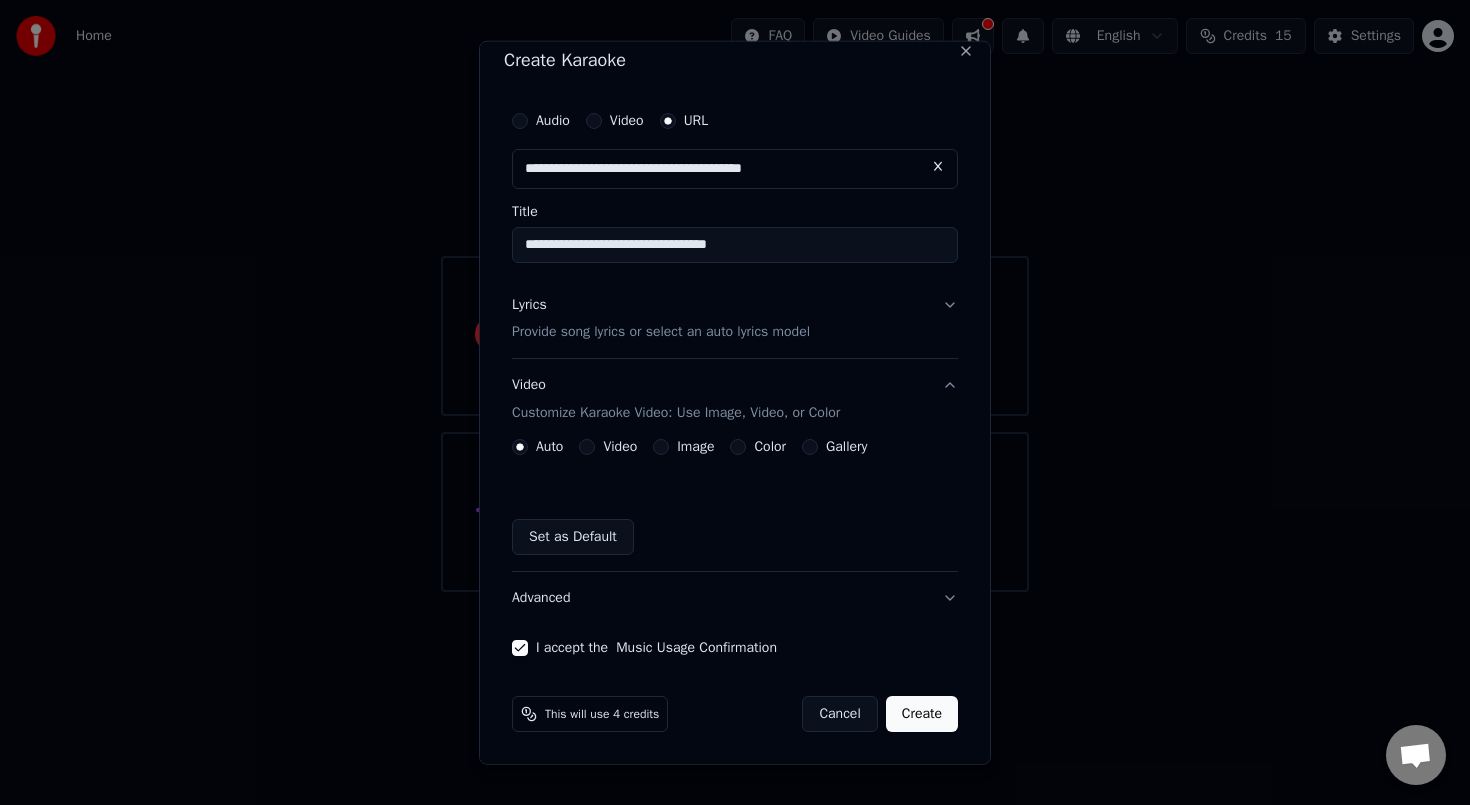 scroll, scrollTop: 15, scrollLeft: 0, axis: vertical 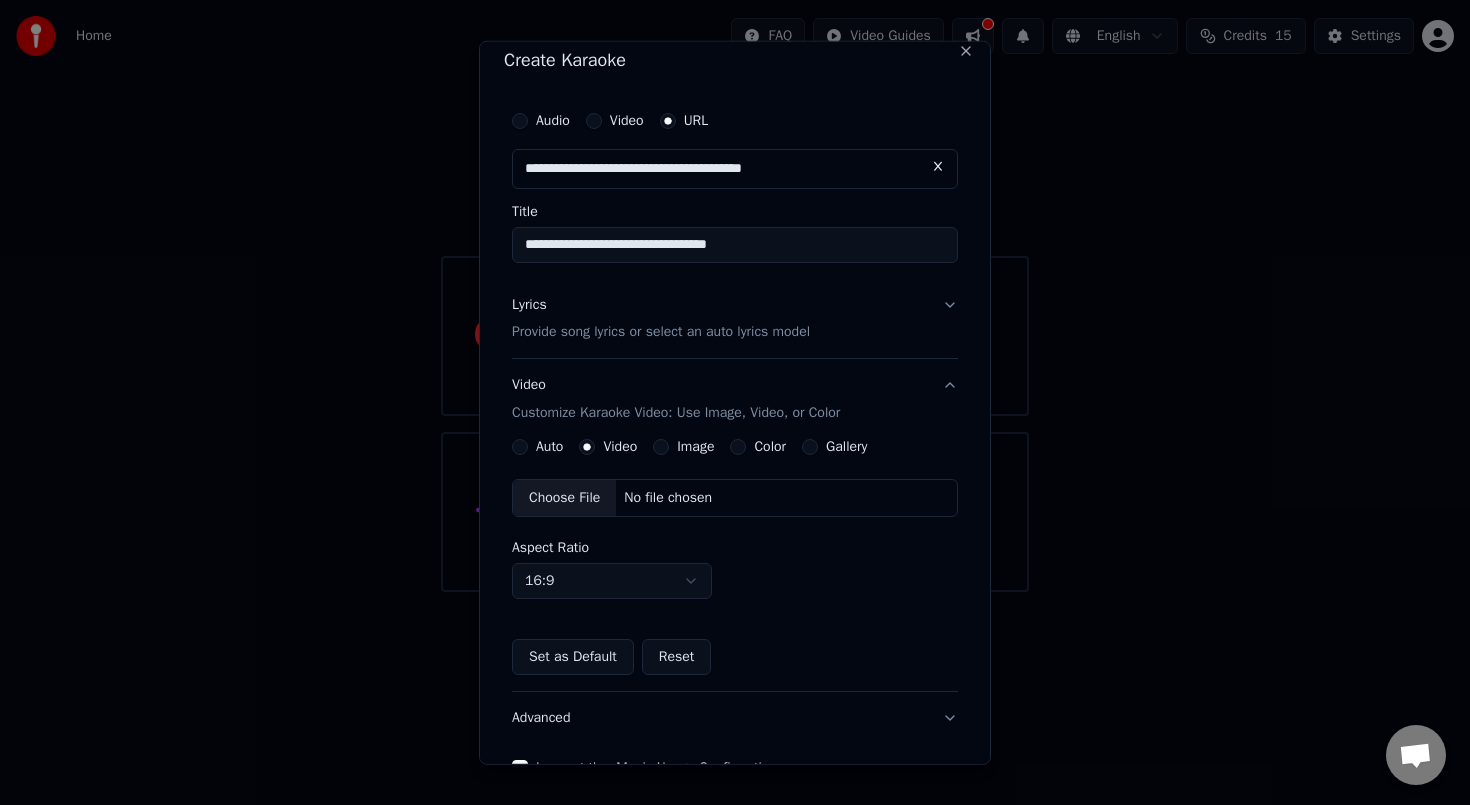 click on "Auto" at bounding box center (549, 447) 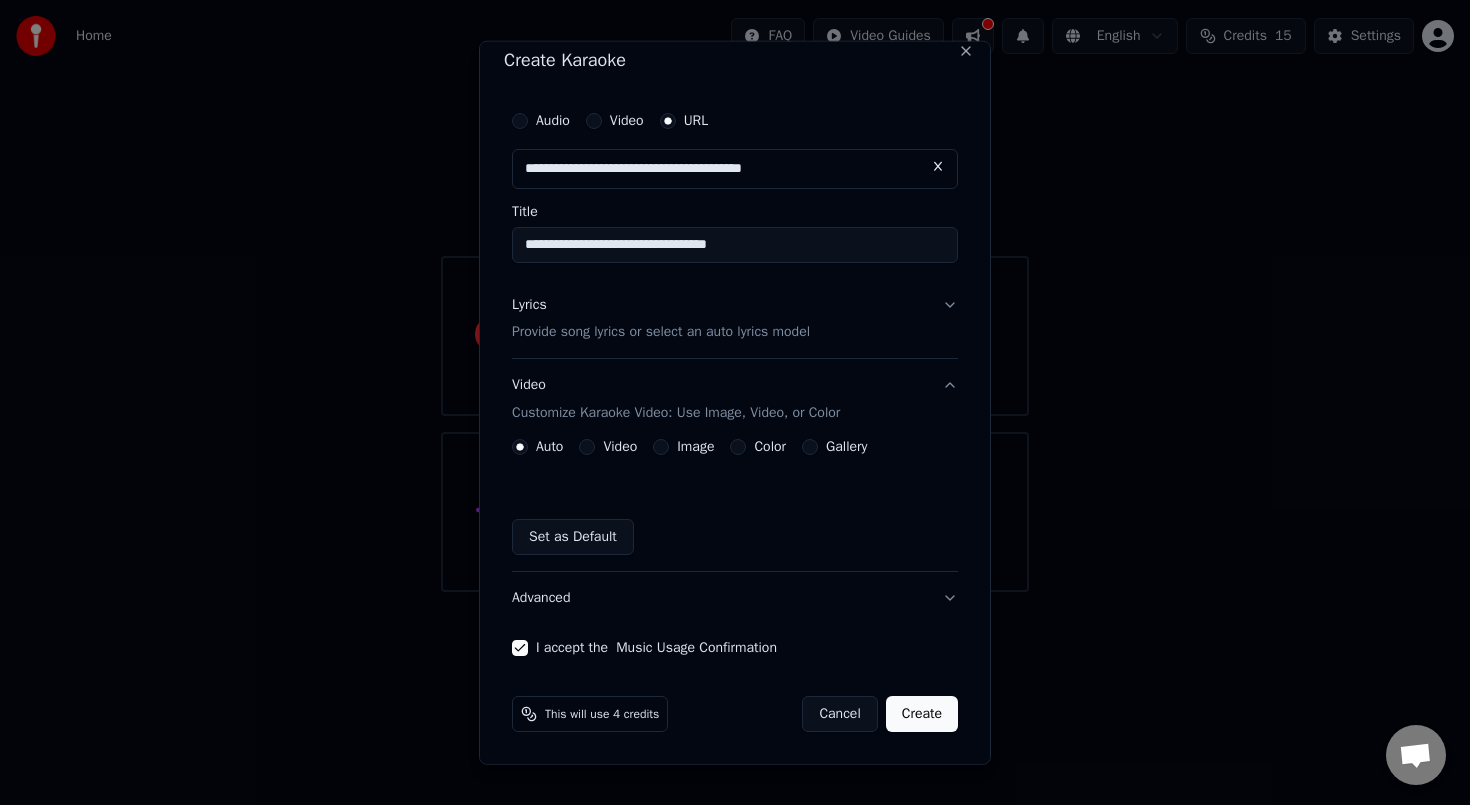 click on "Create" at bounding box center (922, 714) 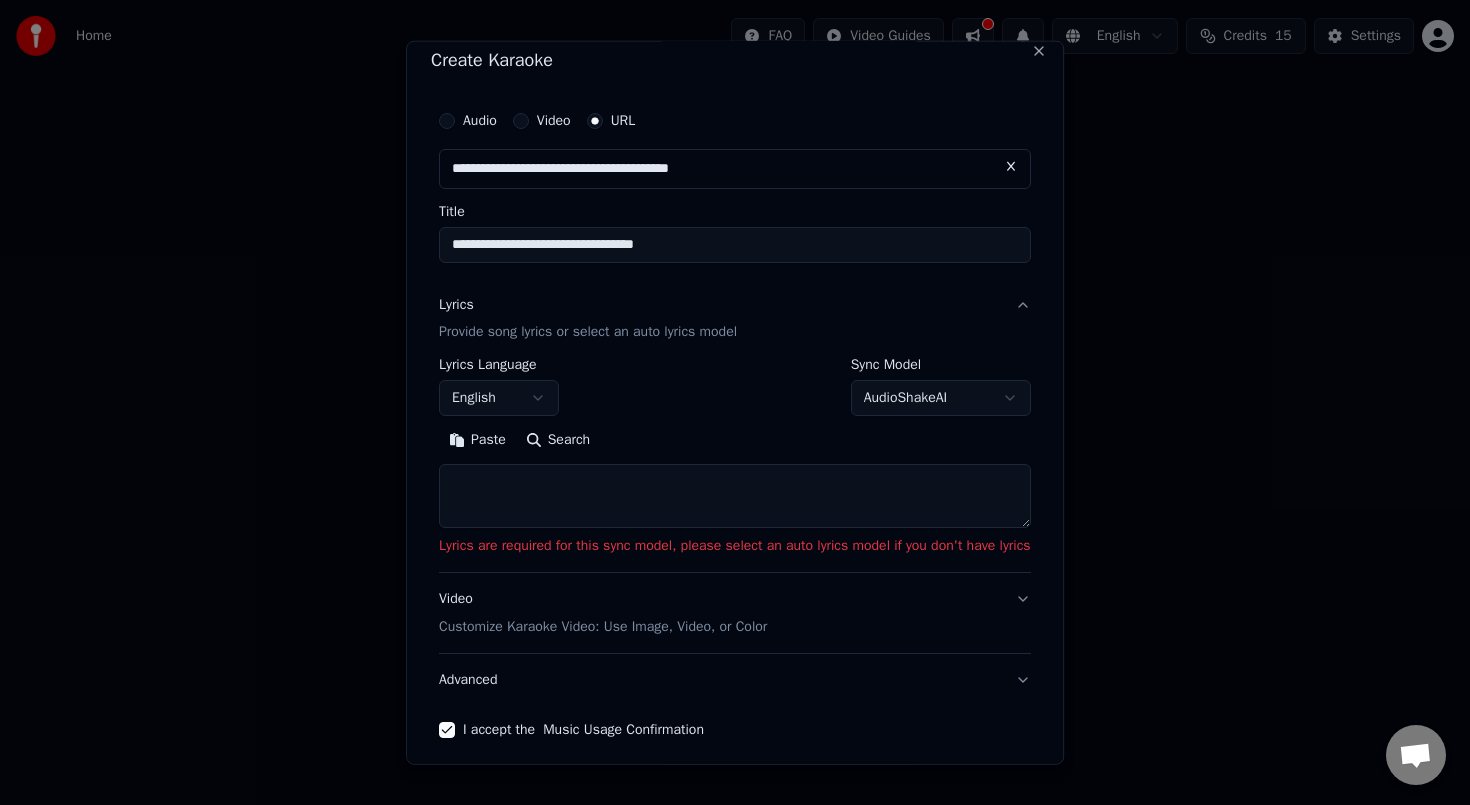 click at bounding box center (735, 496) 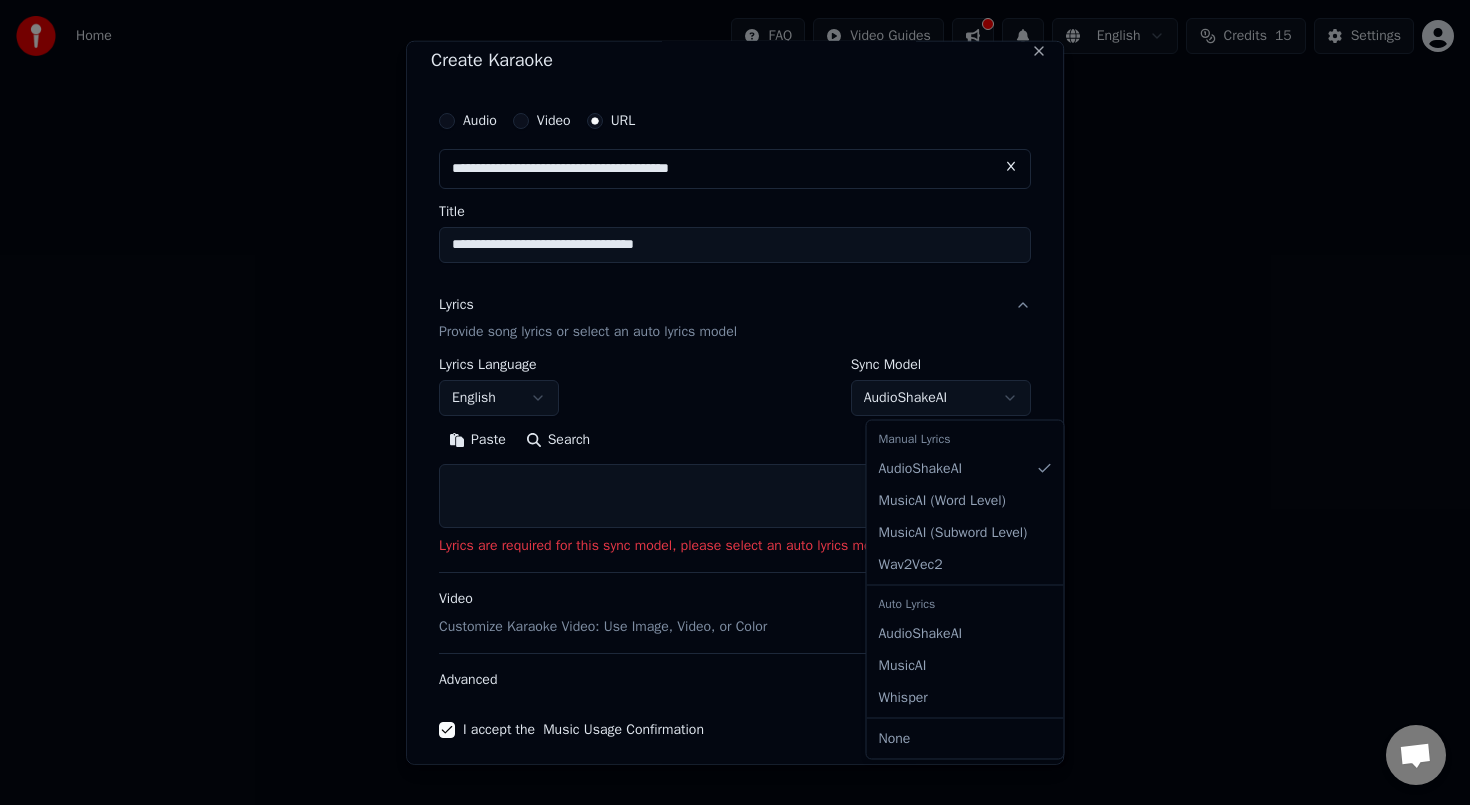 click on "Auto Lyrics" at bounding box center [965, 603] 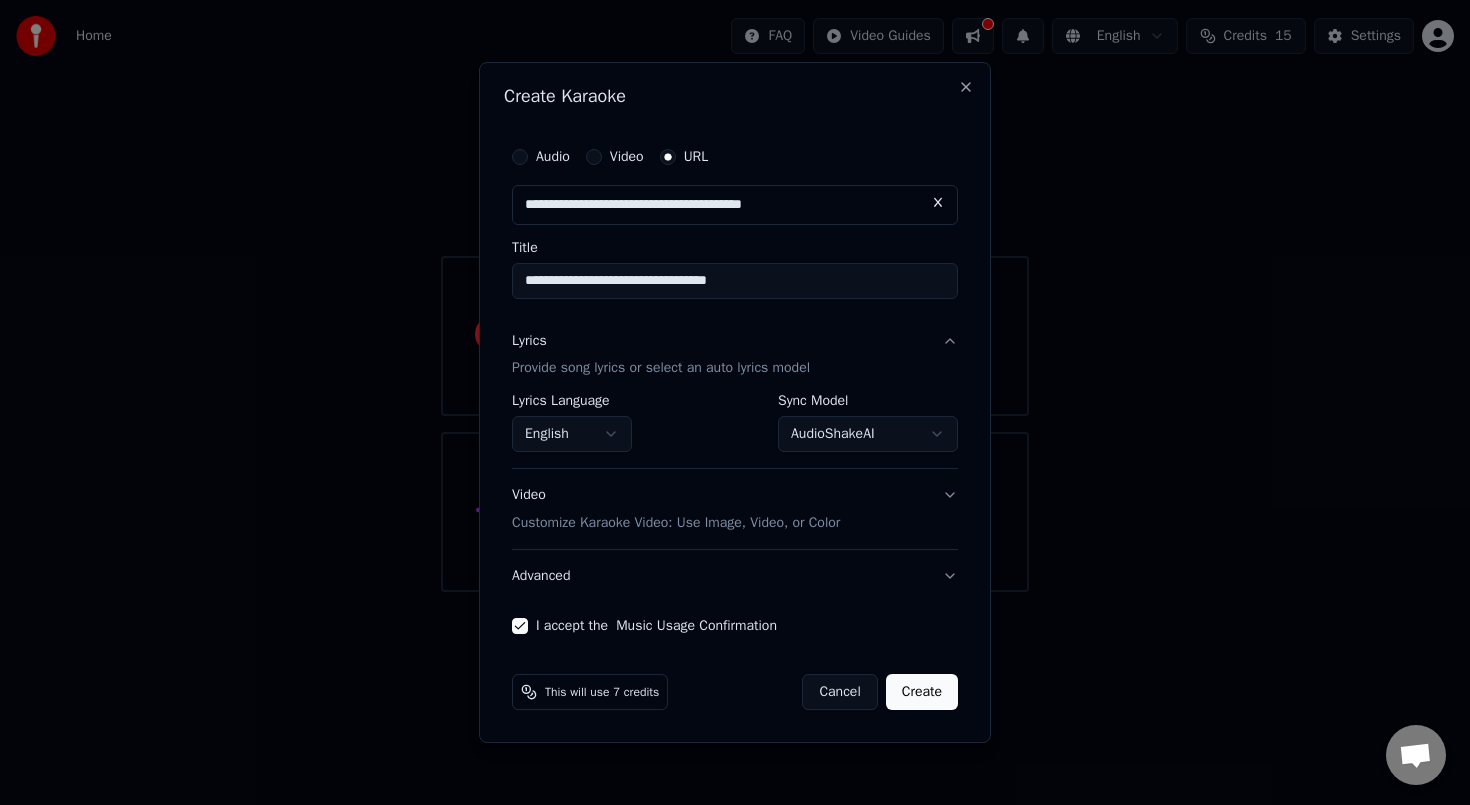 click on "Create" at bounding box center [922, 692] 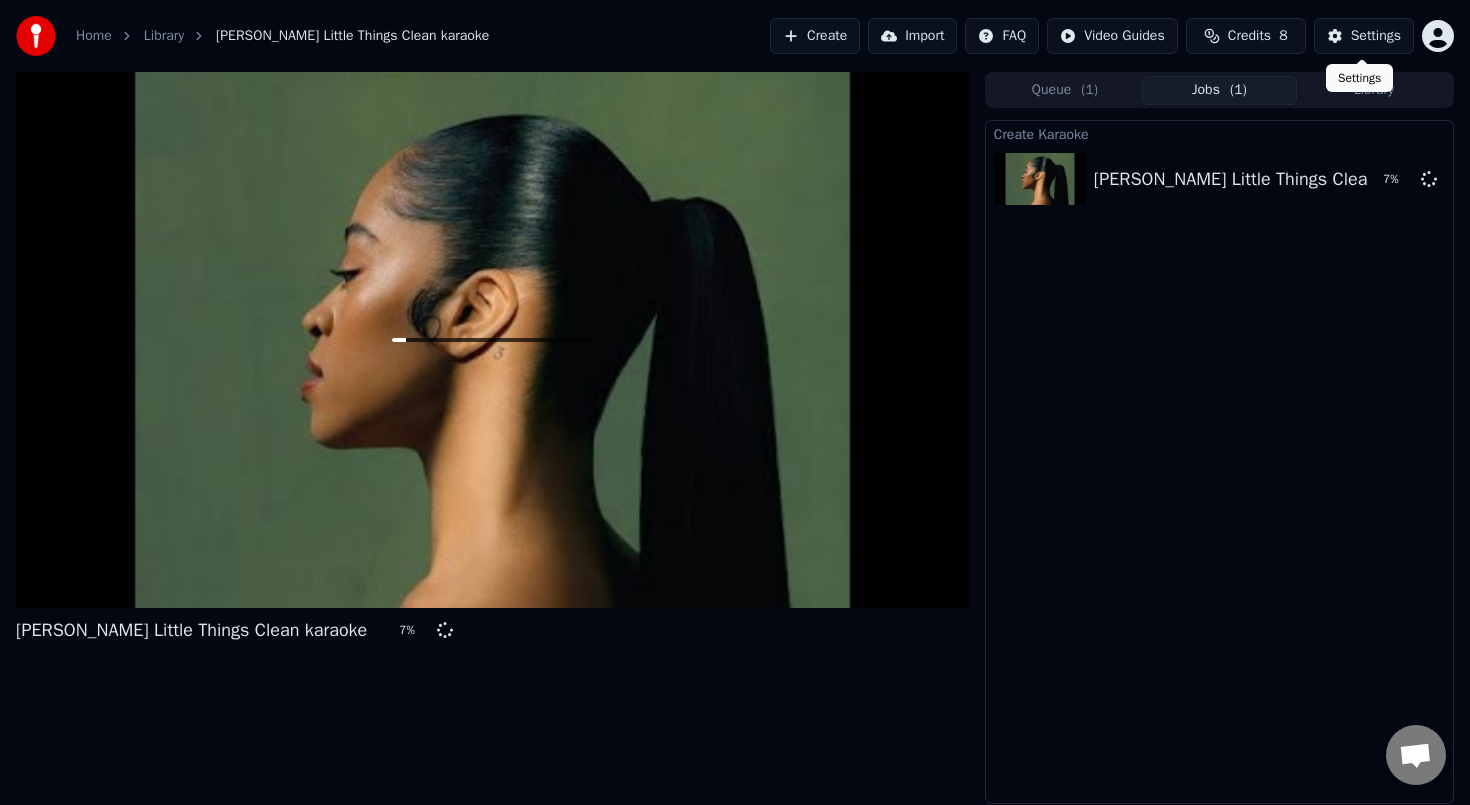 click on "Settings" at bounding box center (1376, 36) 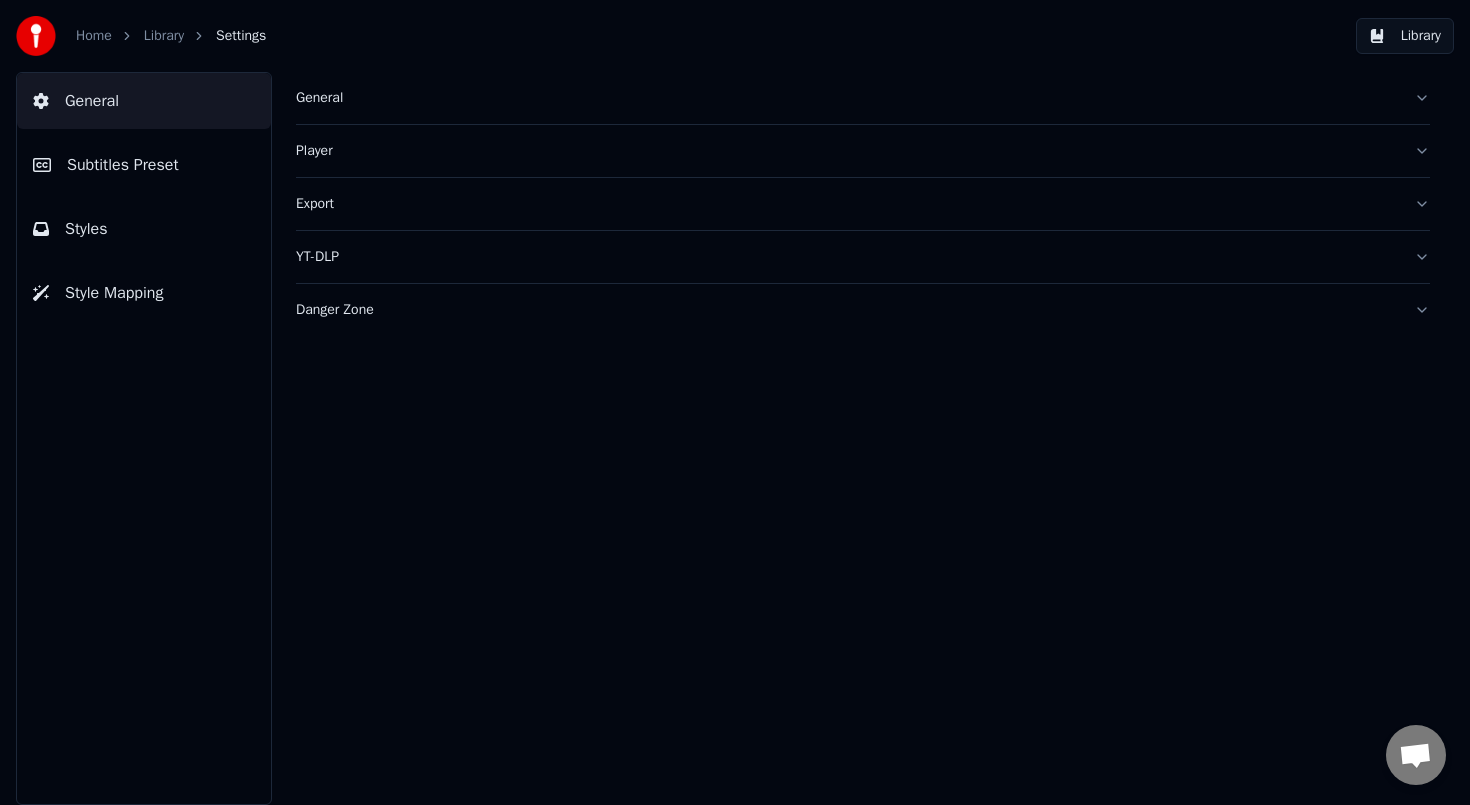 click on "Player" at bounding box center (847, 151) 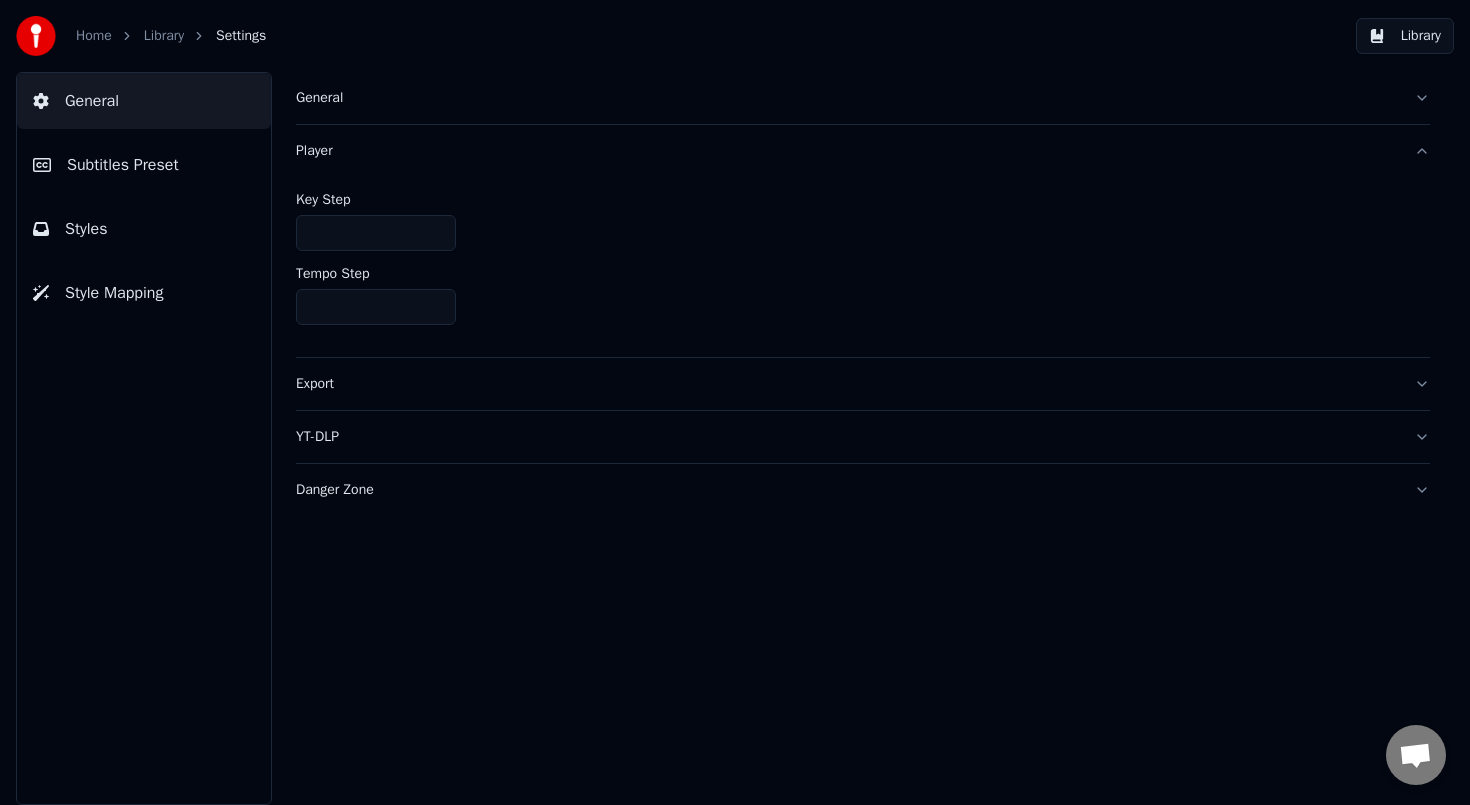 click on "Player" at bounding box center [847, 151] 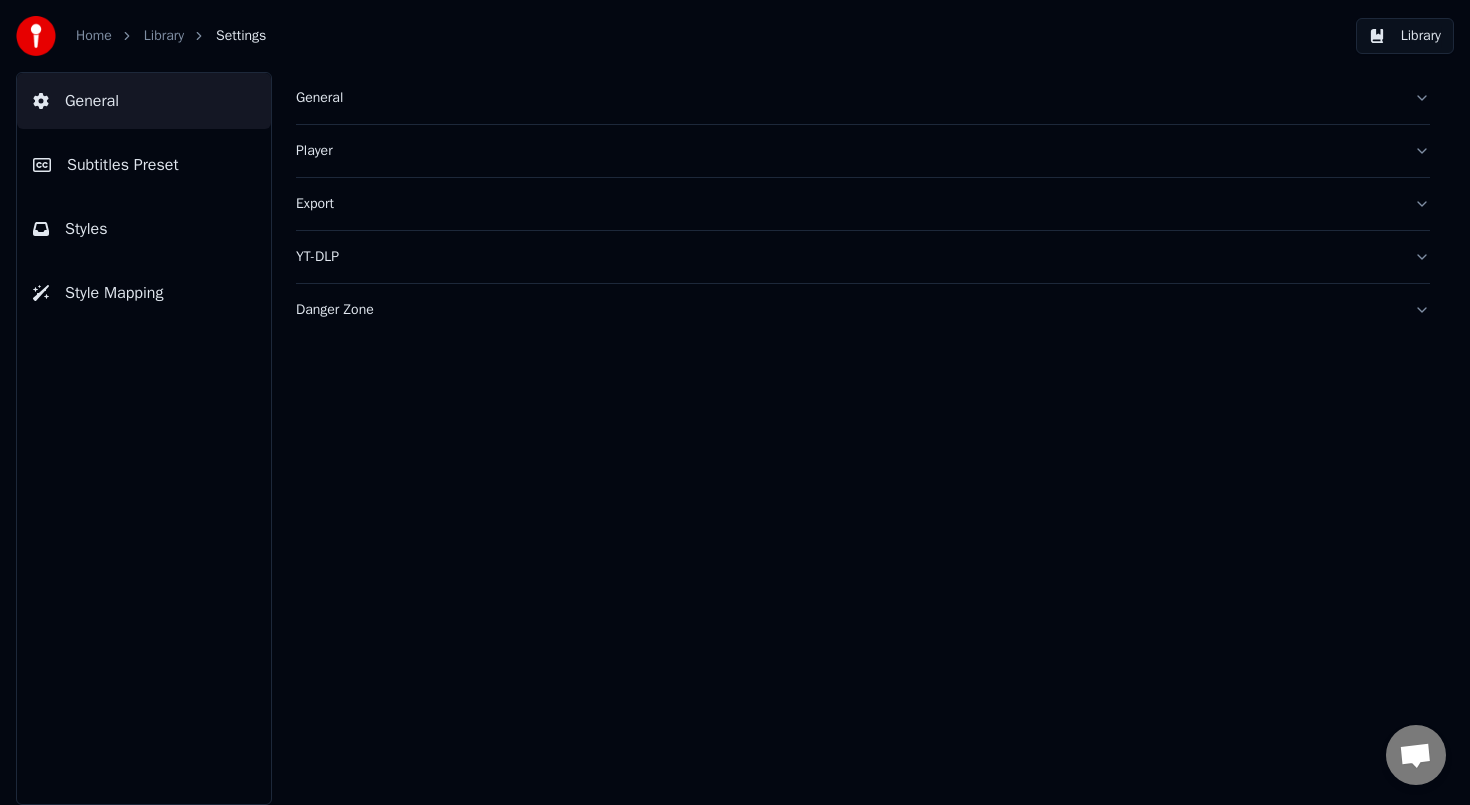 click on "General" at bounding box center (863, 98) 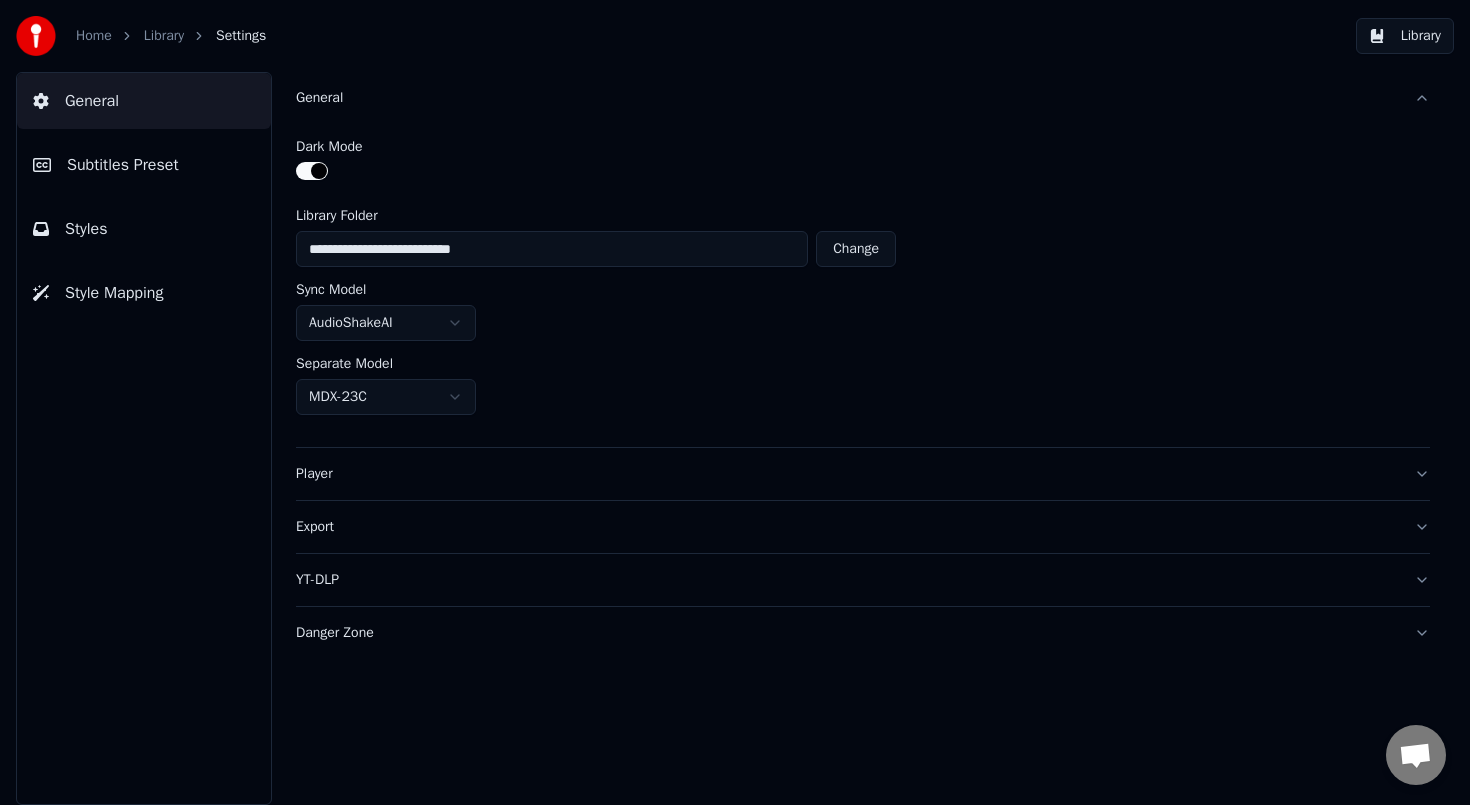 click on "Danger Zone" at bounding box center (847, 633) 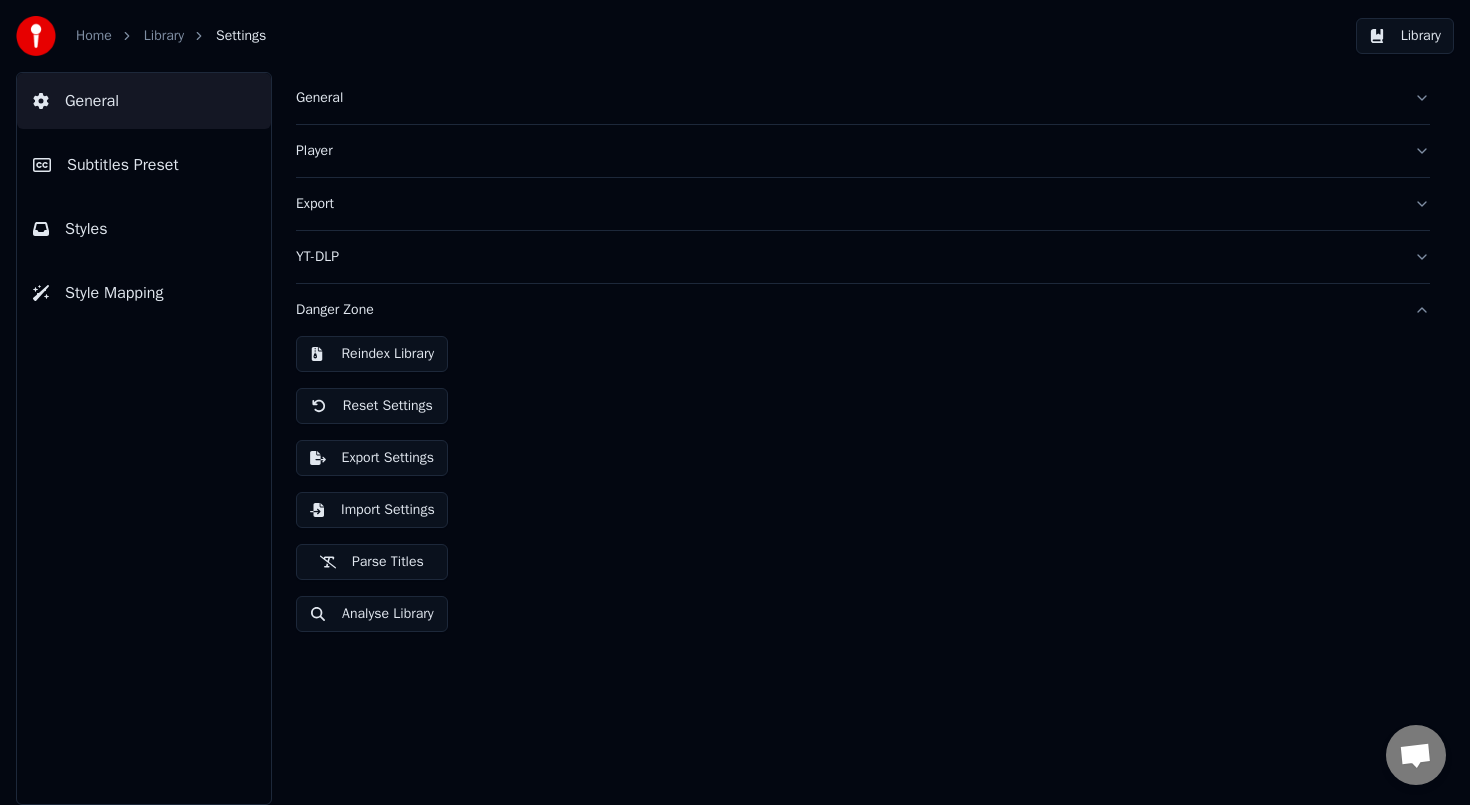 click on "General Player Export YT-DLP Danger Zone Reindex Library Reset Settings Export Settings Import Settings Parse Titles Analyse Library" at bounding box center (863, 438) 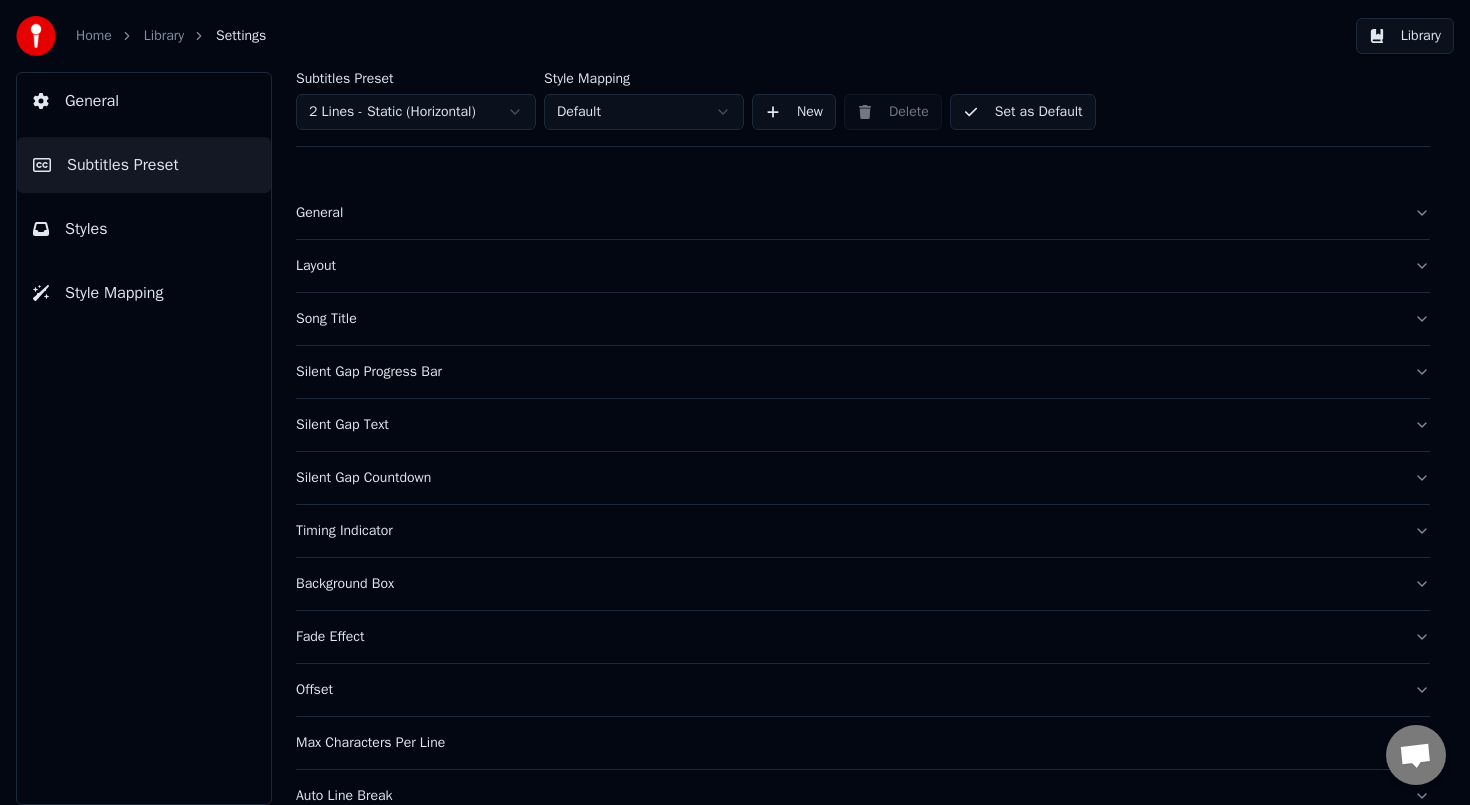click on "General" at bounding box center [144, 101] 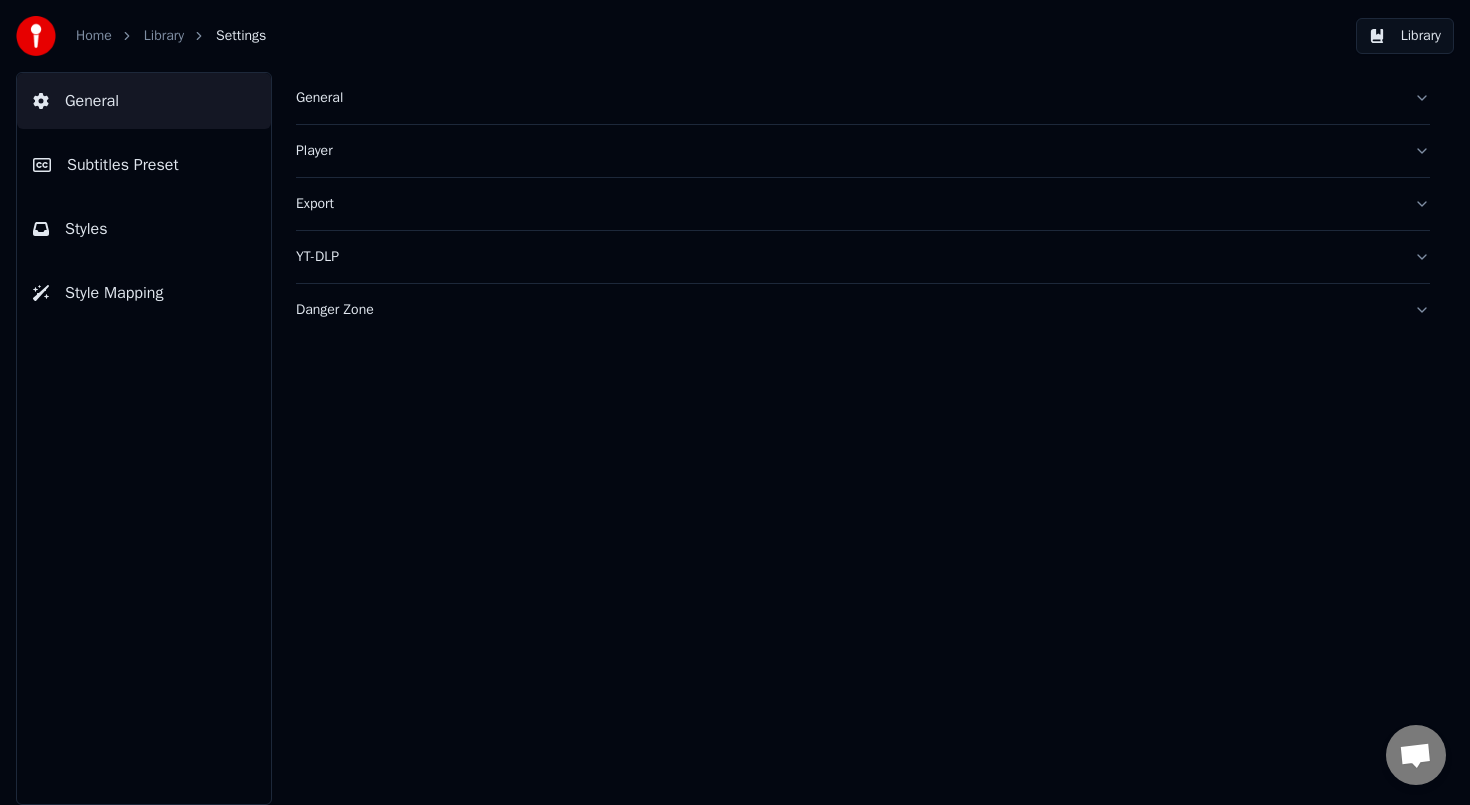 click on "Player" at bounding box center [847, 151] 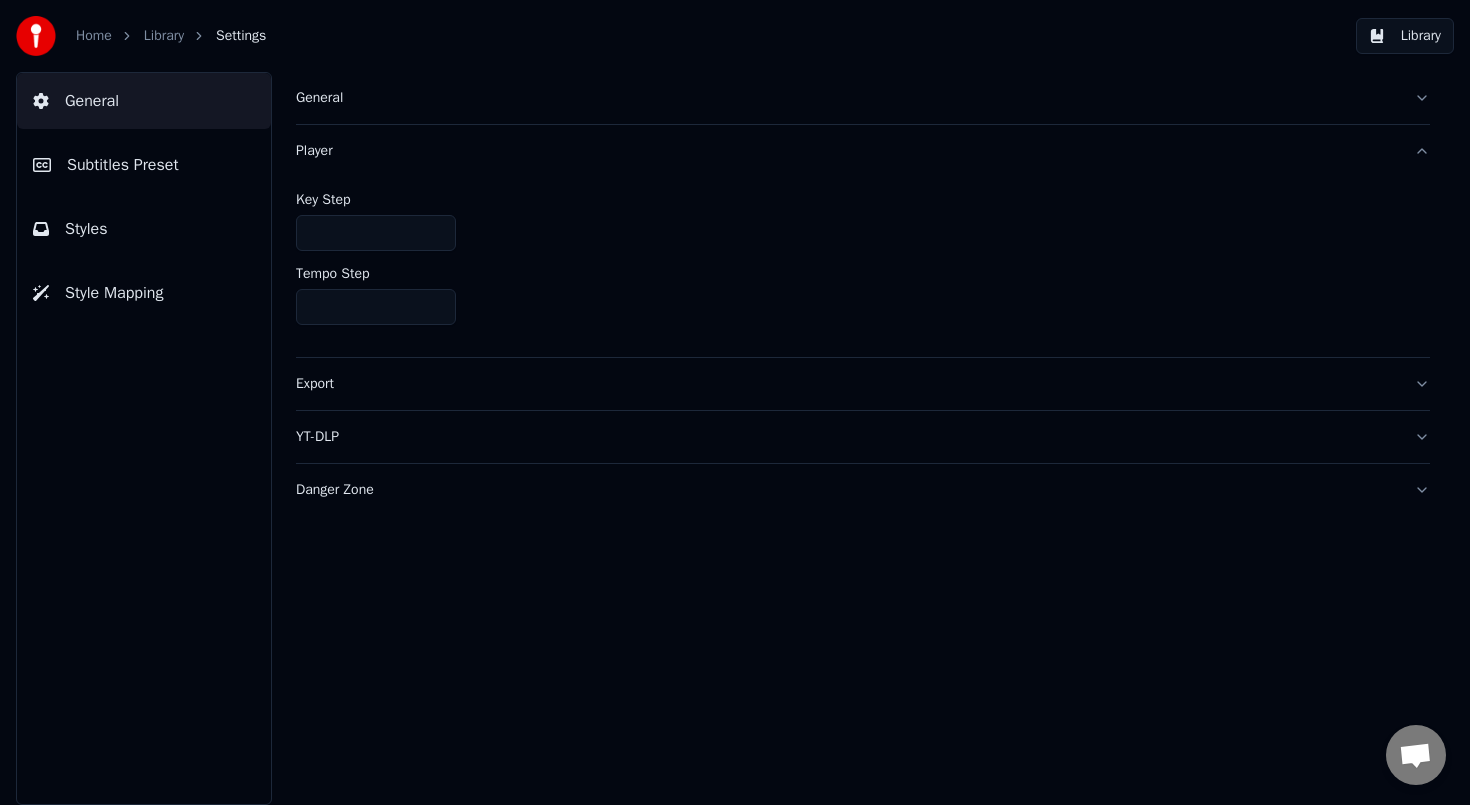 click on "Player" at bounding box center (847, 151) 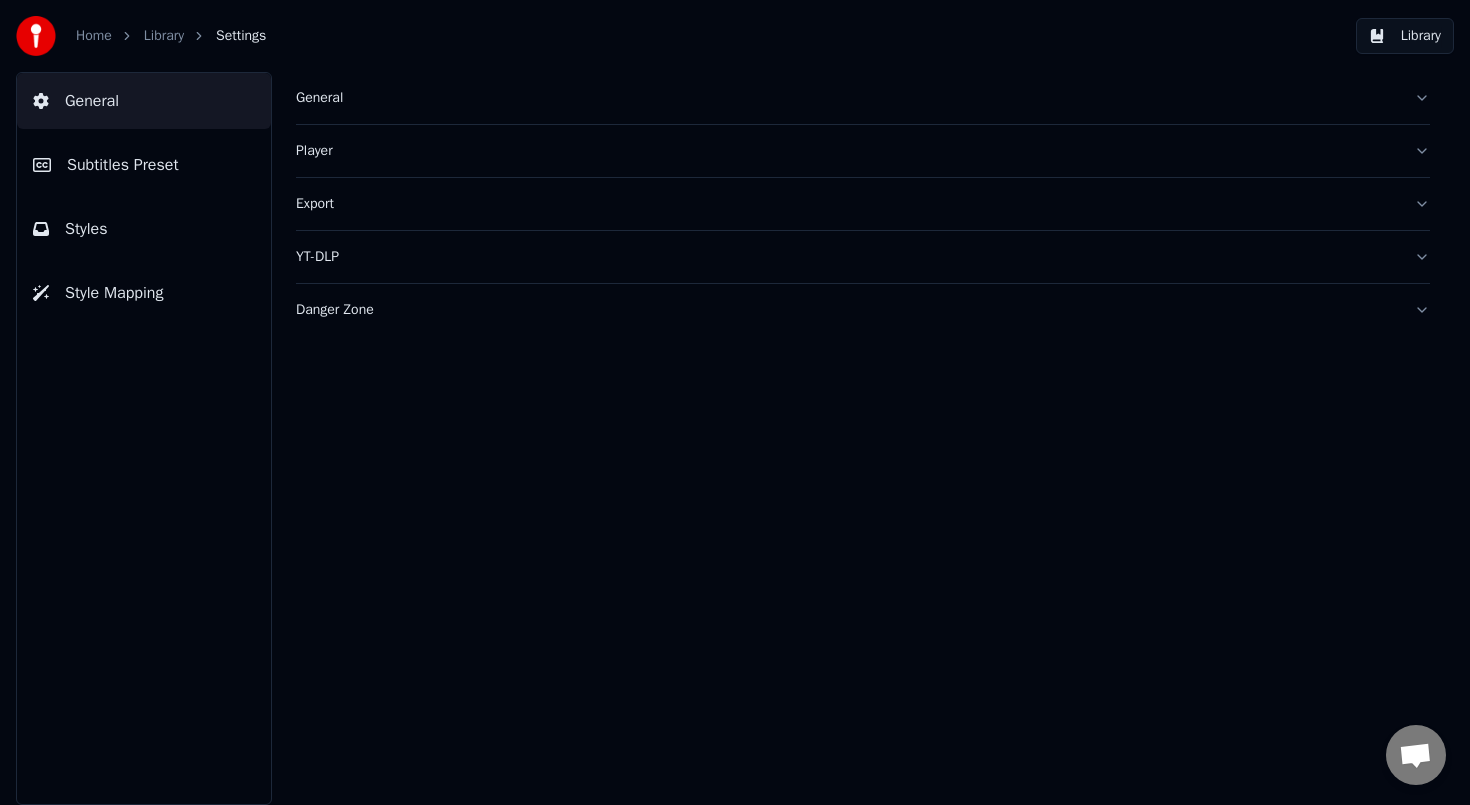 click on "Export" at bounding box center [847, 204] 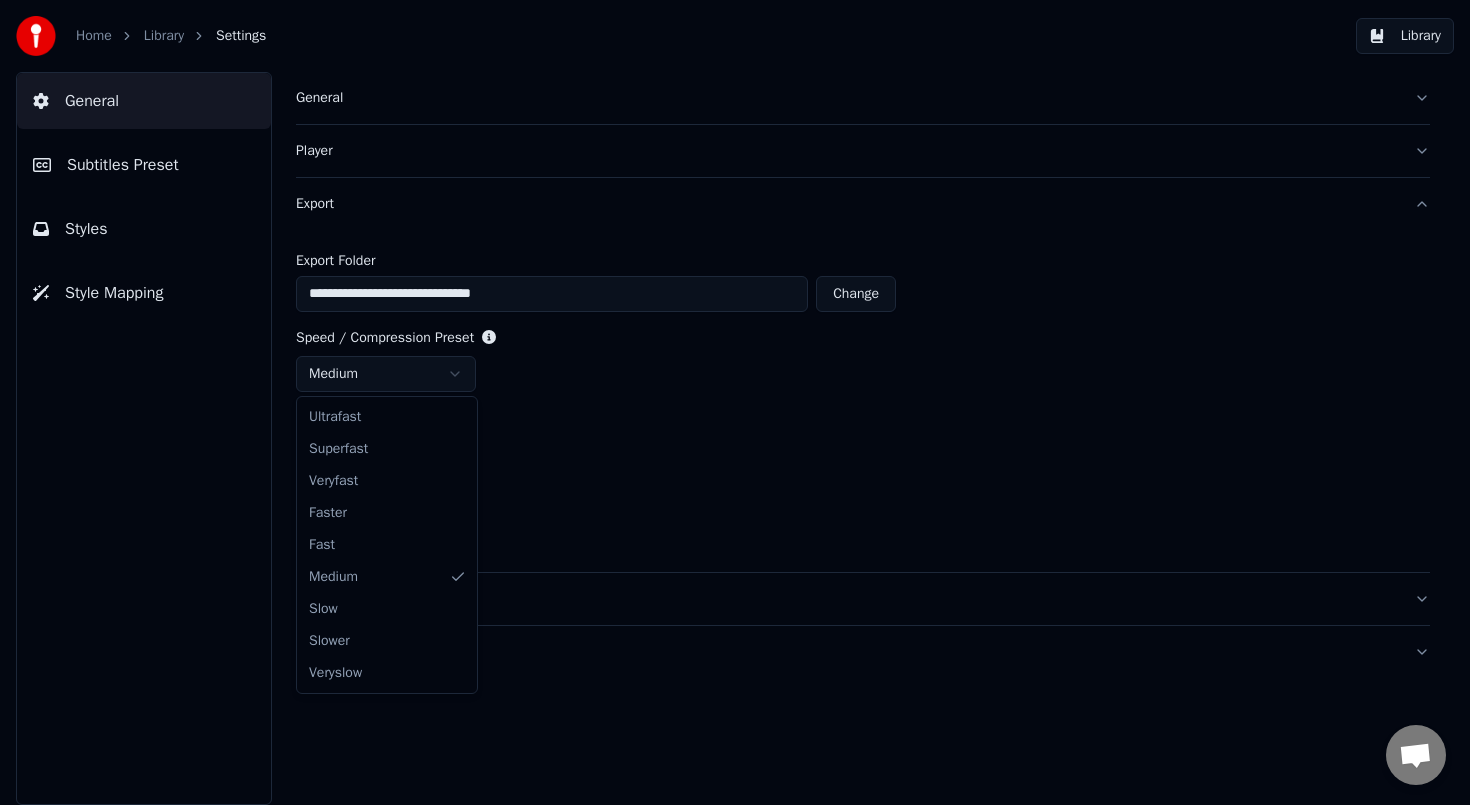 click on "**********" at bounding box center (735, 402) 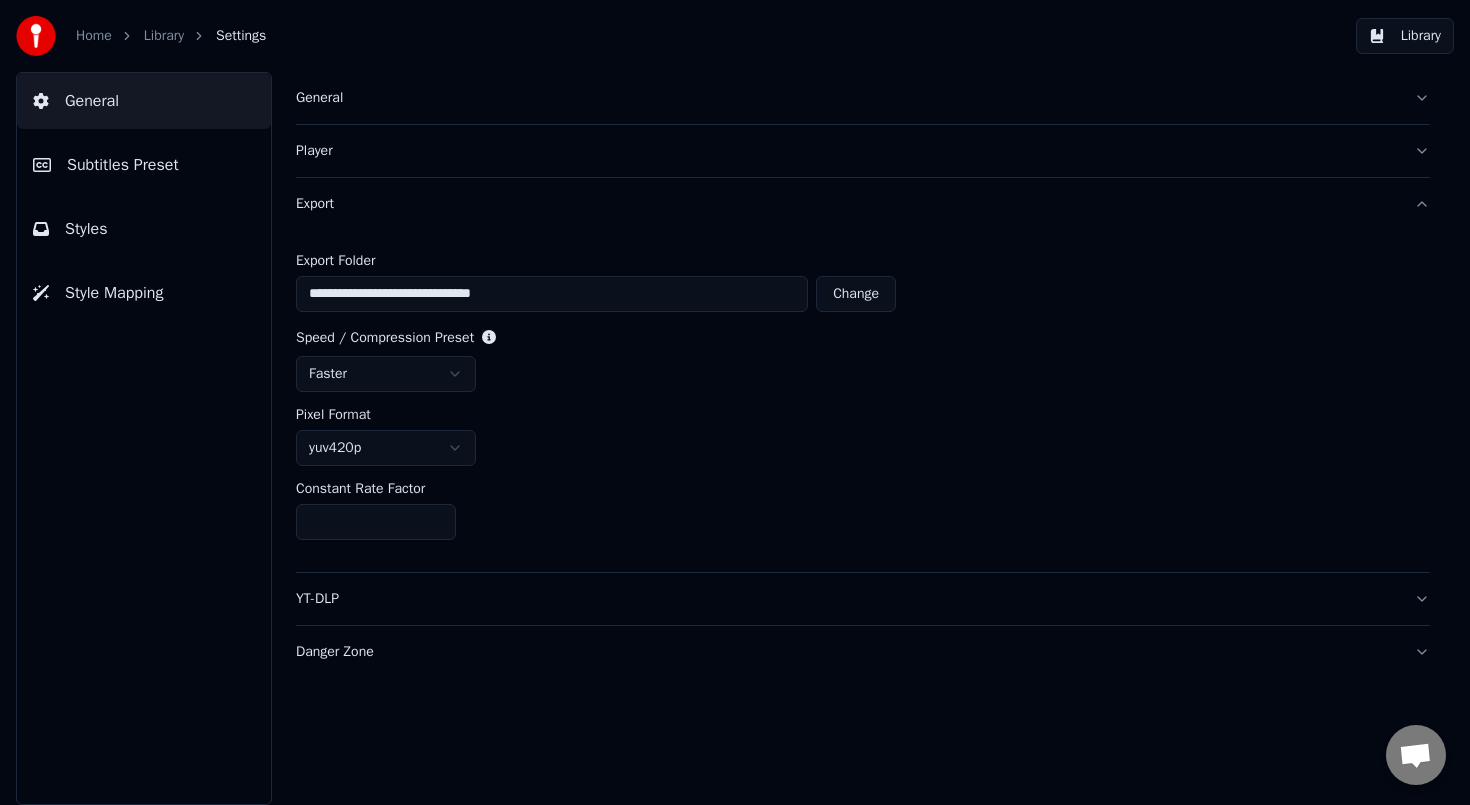 click on "Home" at bounding box center [94, 36] 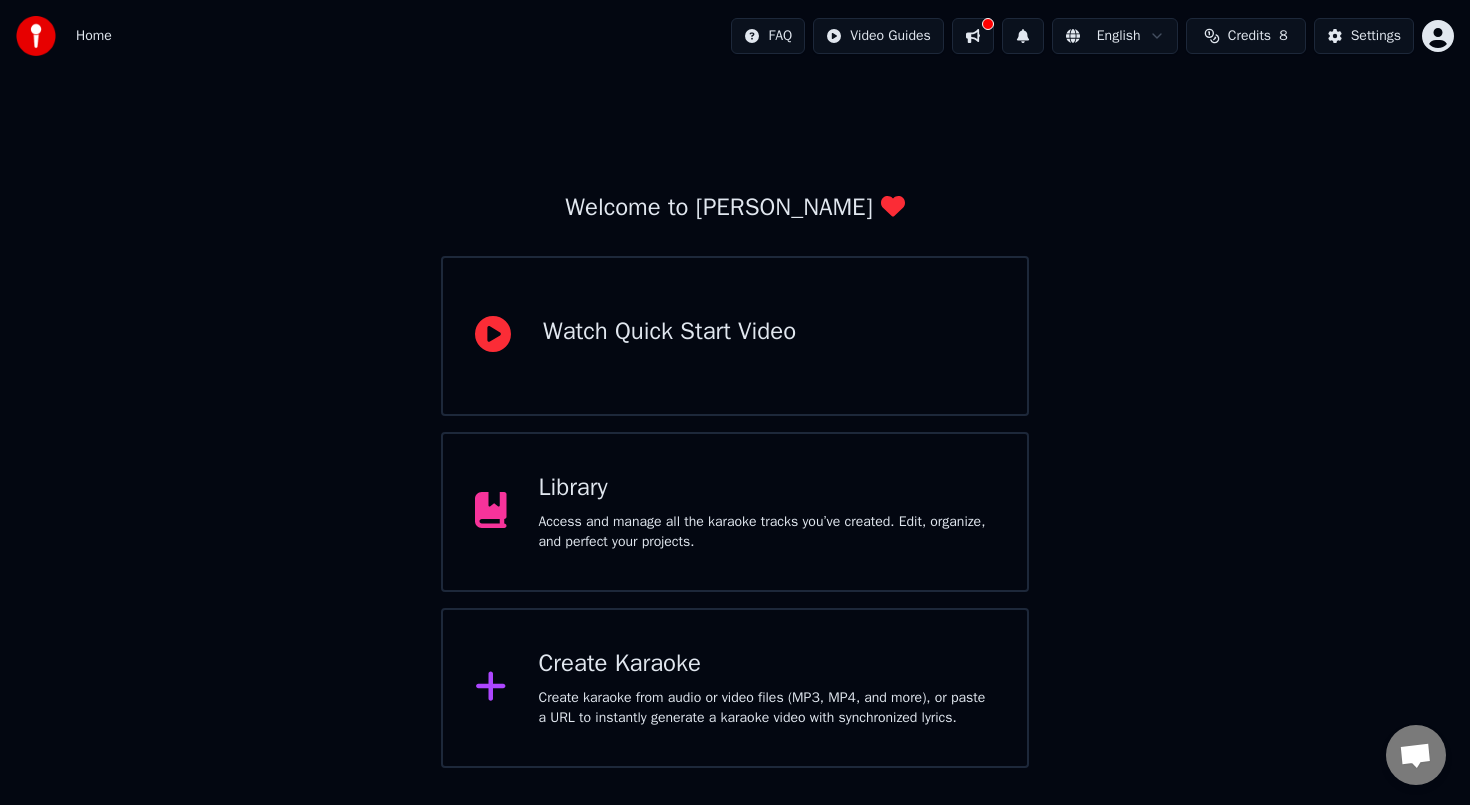 click on "Library" at bounding box center [767, 488] 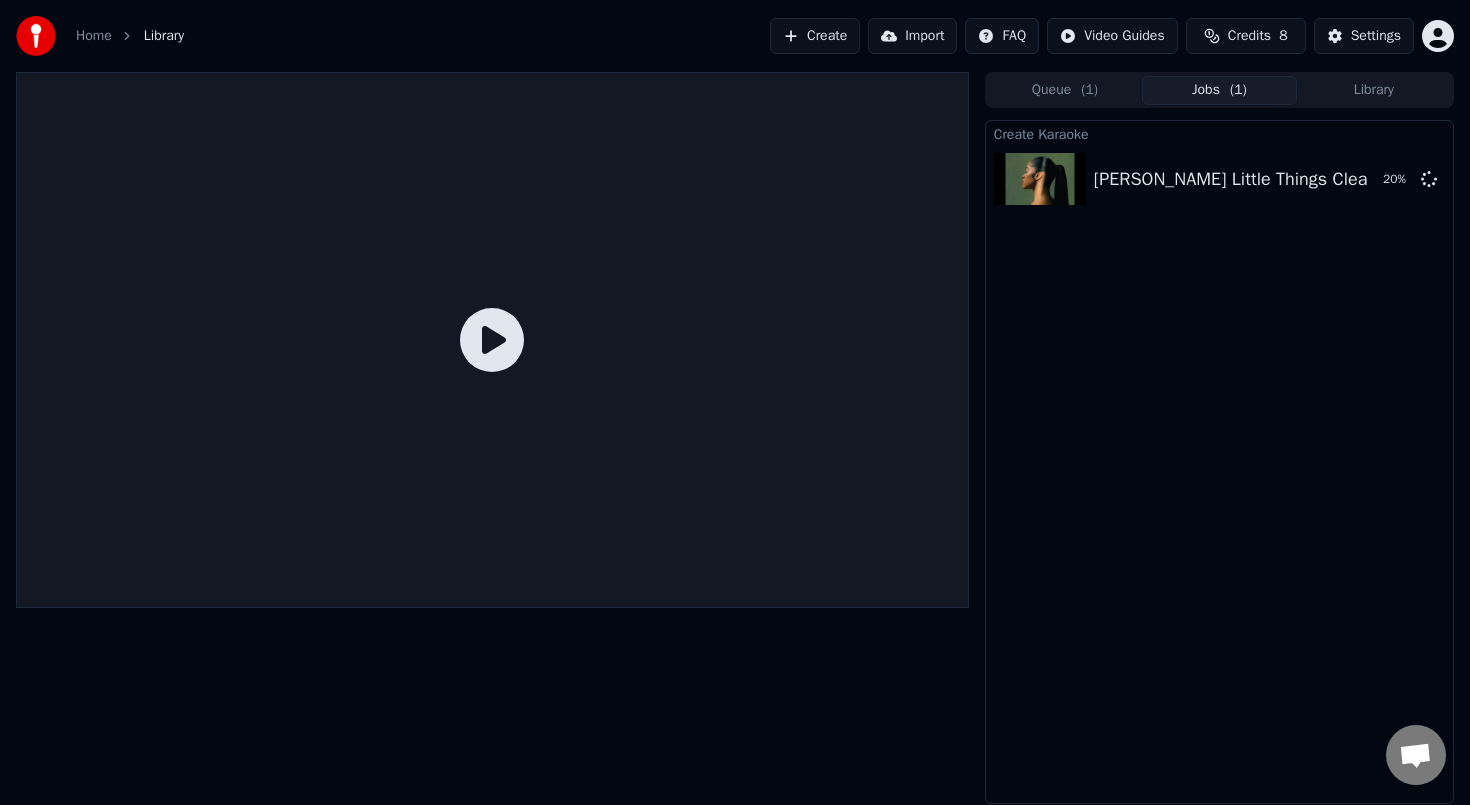click 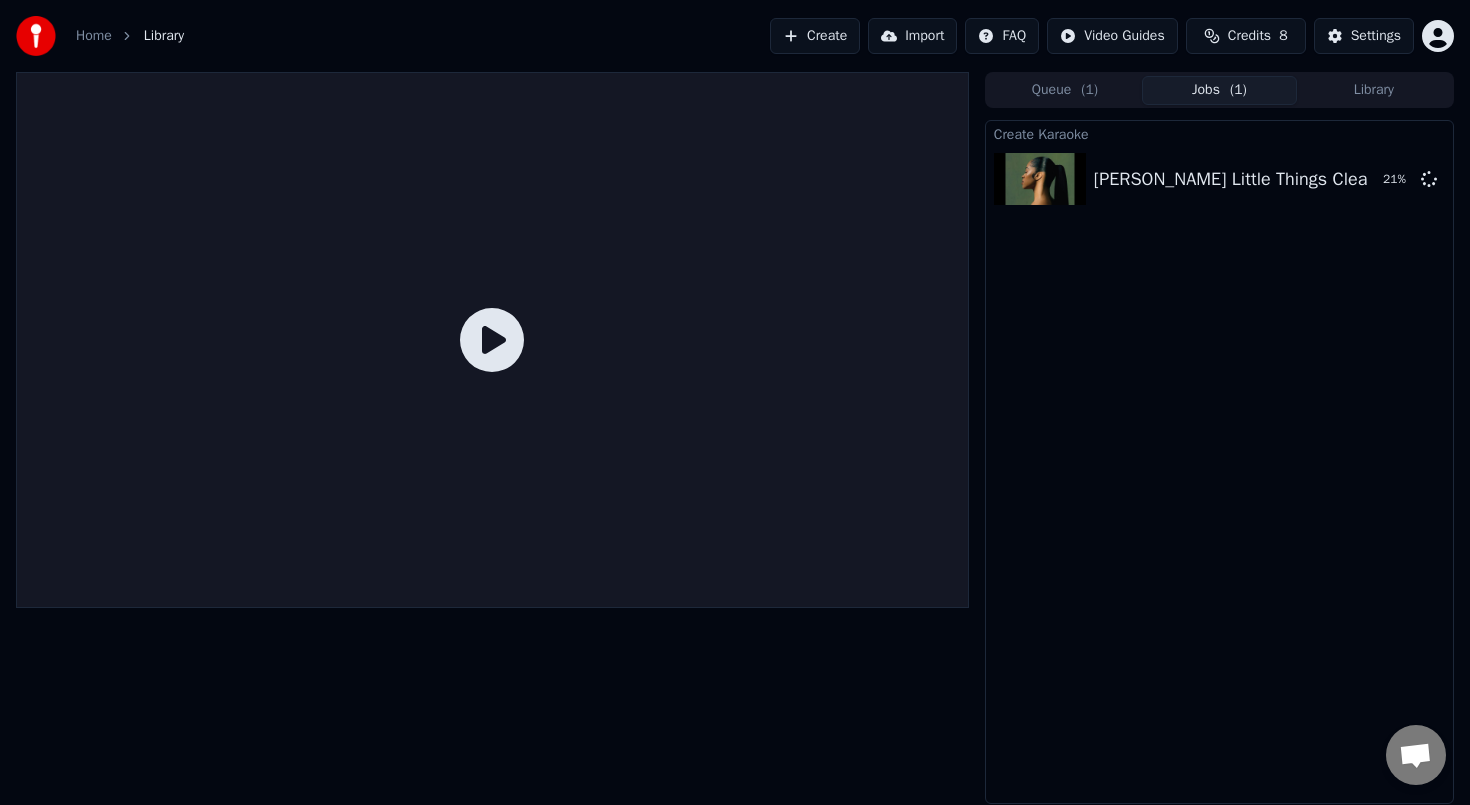 click 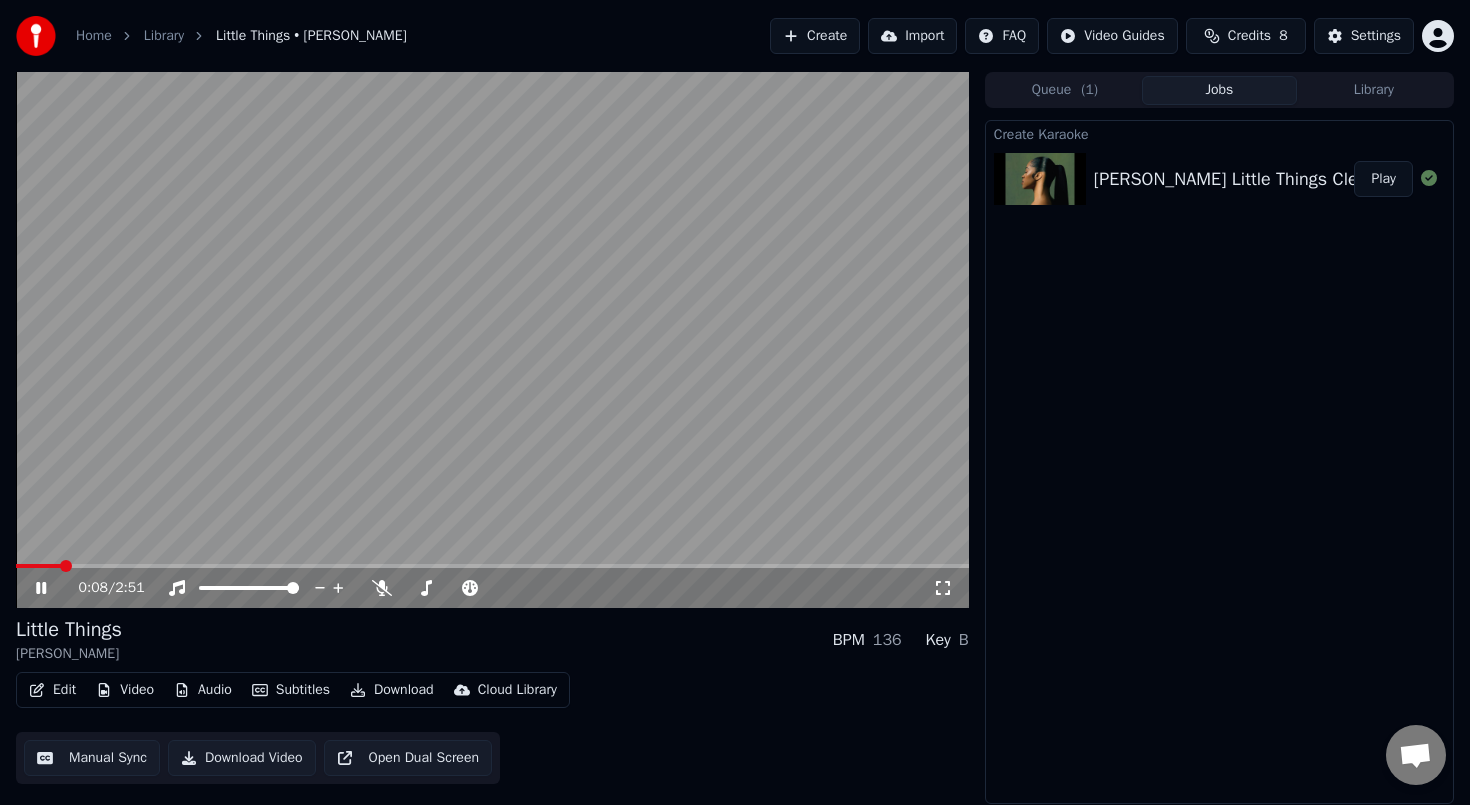 click on "0:08  /  2:51" at bounding box center [492, 588] 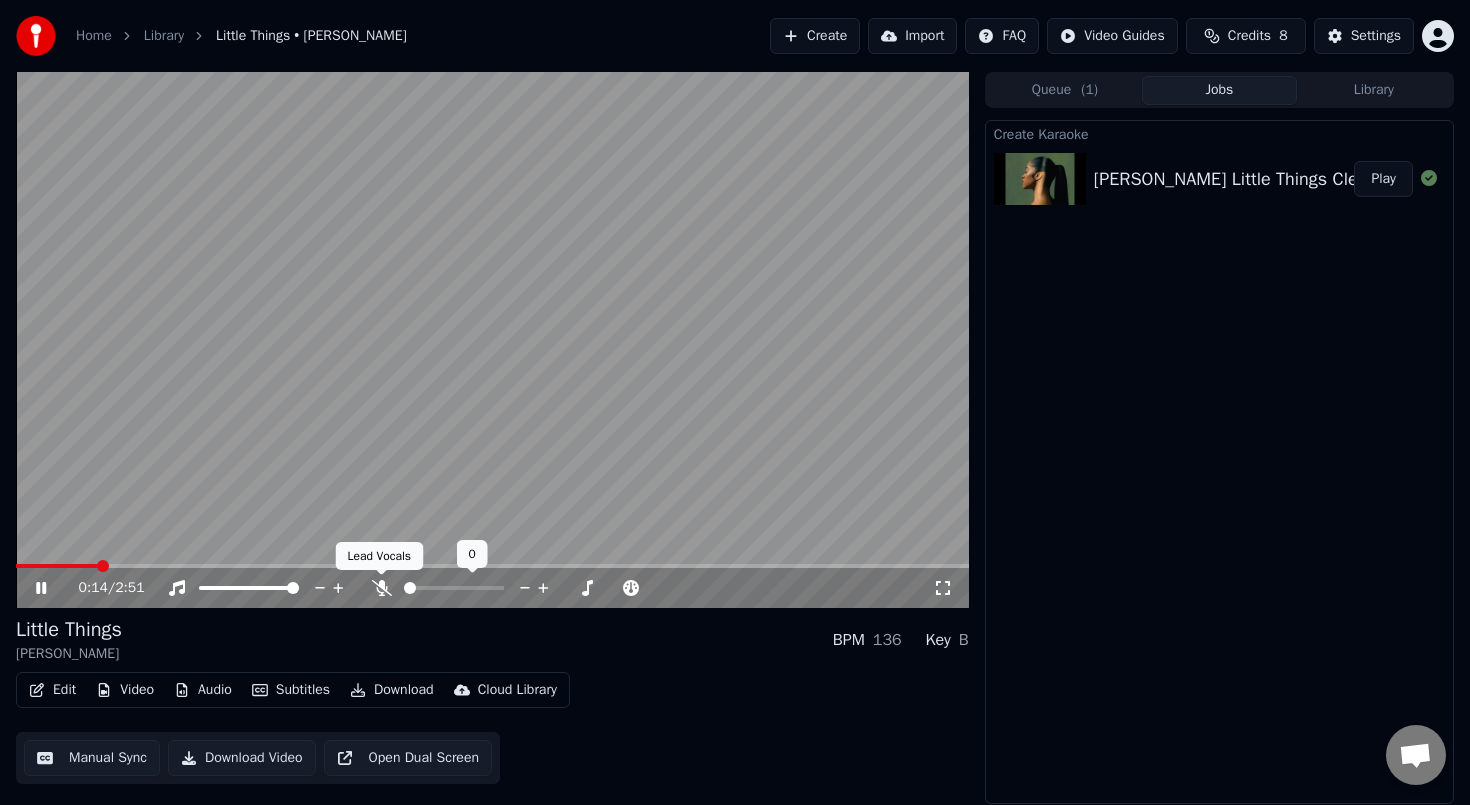 click 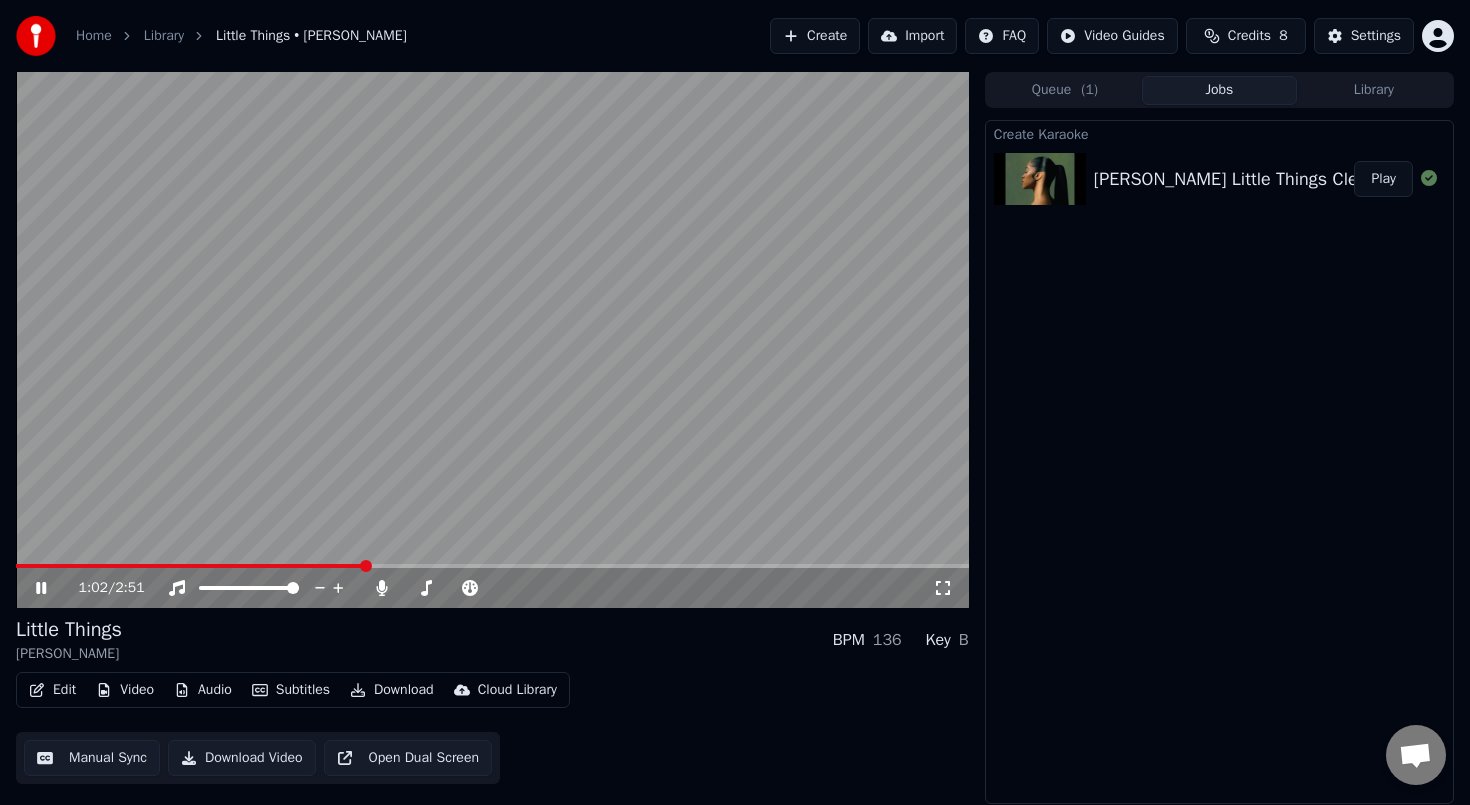 click 